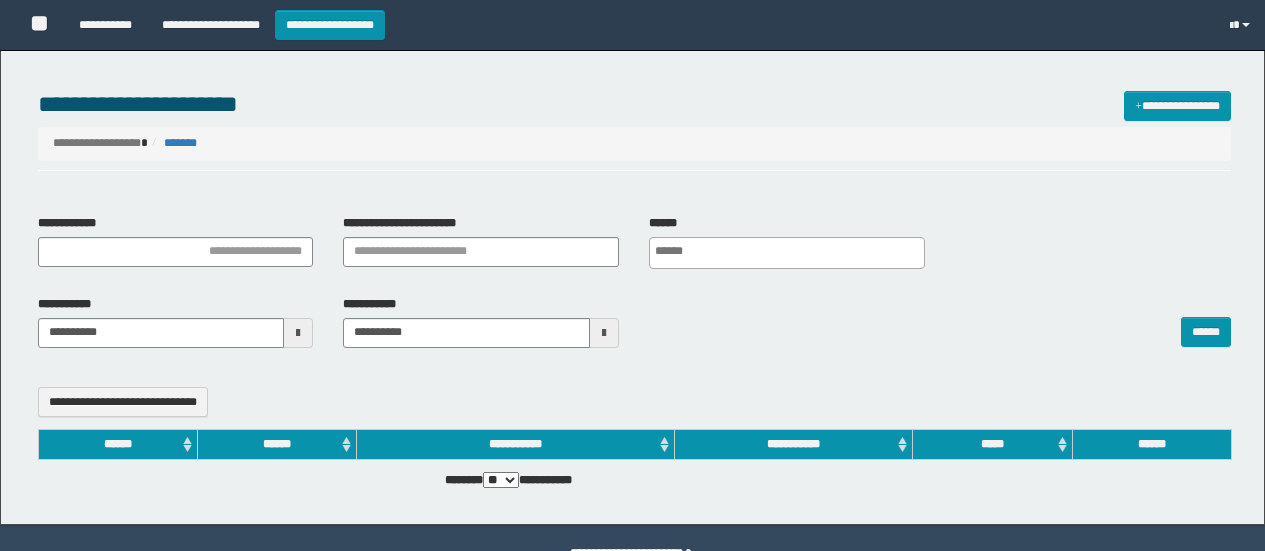 select 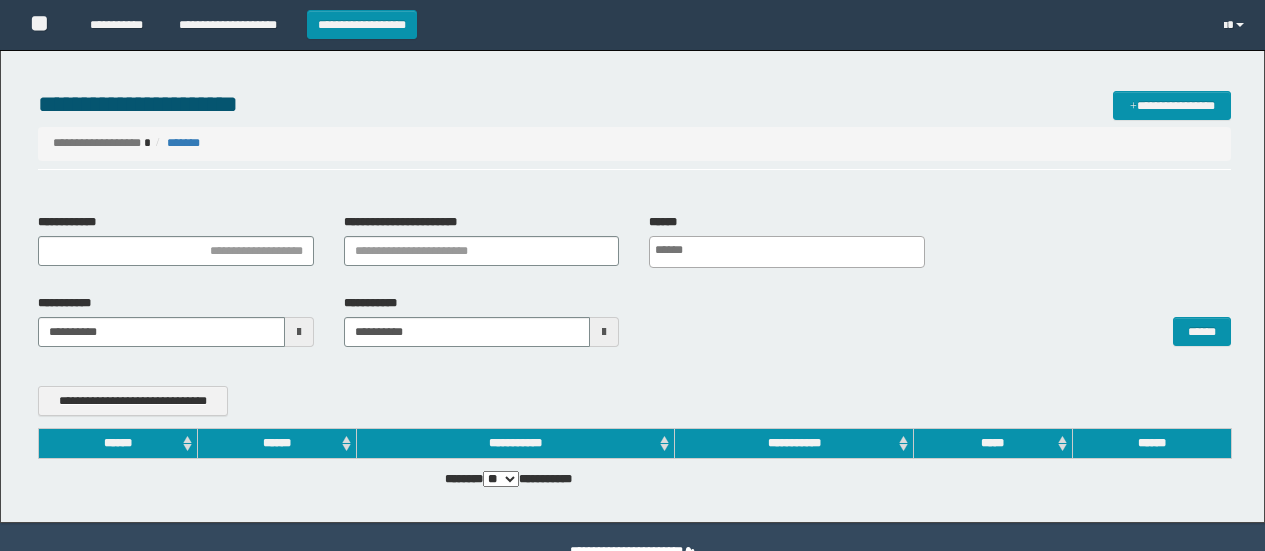 scroll, scrollTop: 0, scrollLeft: 0, axis: both 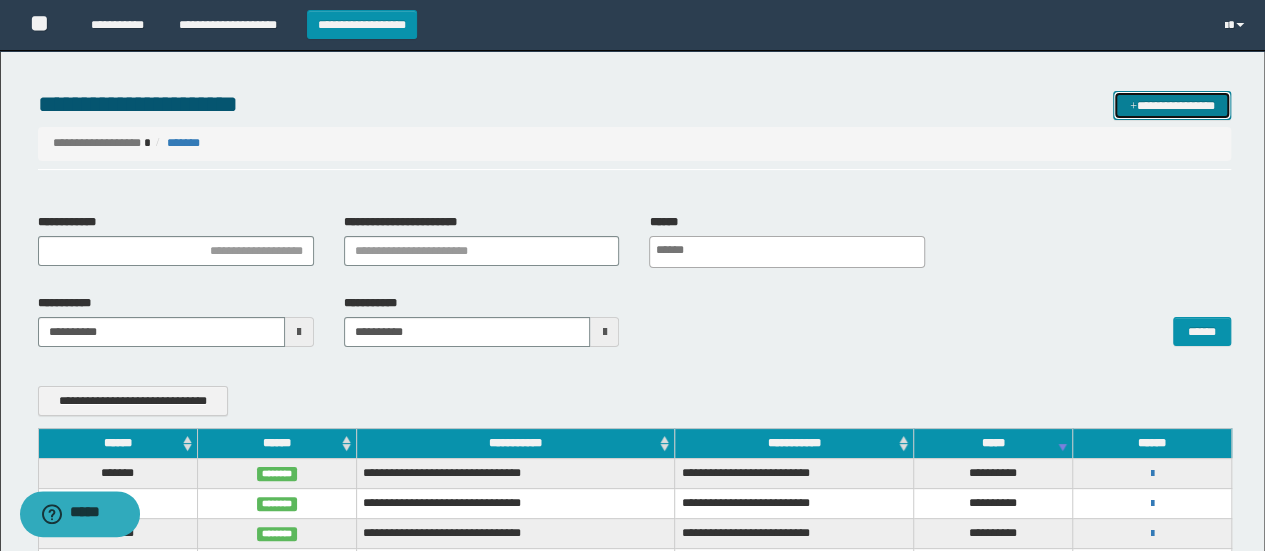 click on "**********" at bounding box center (1172, 105) 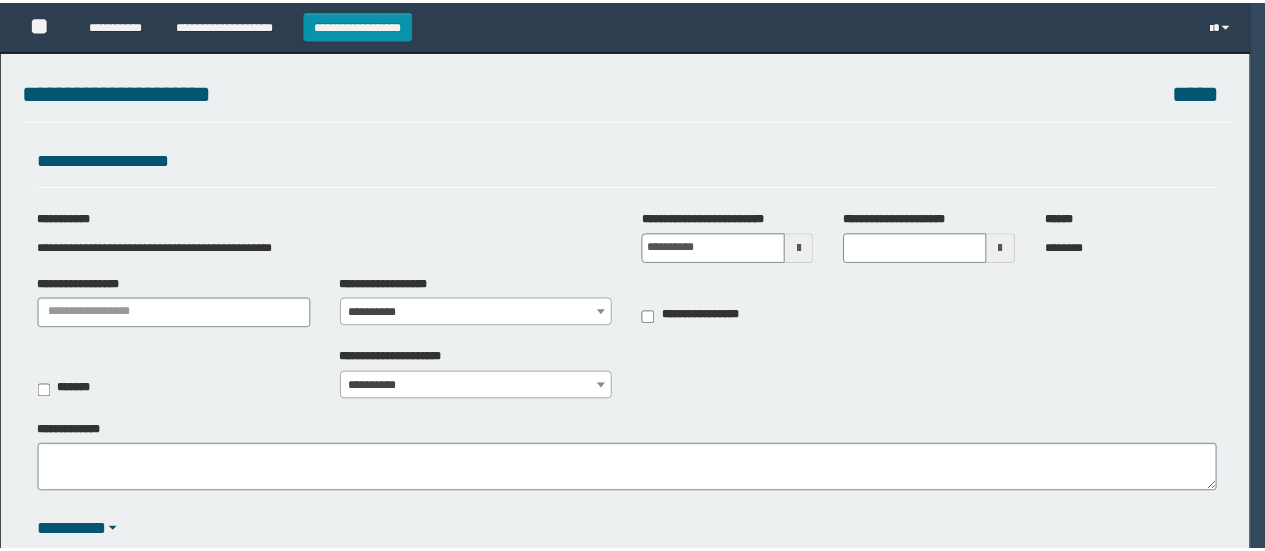 scroll, scrollTop: 0, scrollLeft: 0, axis: both 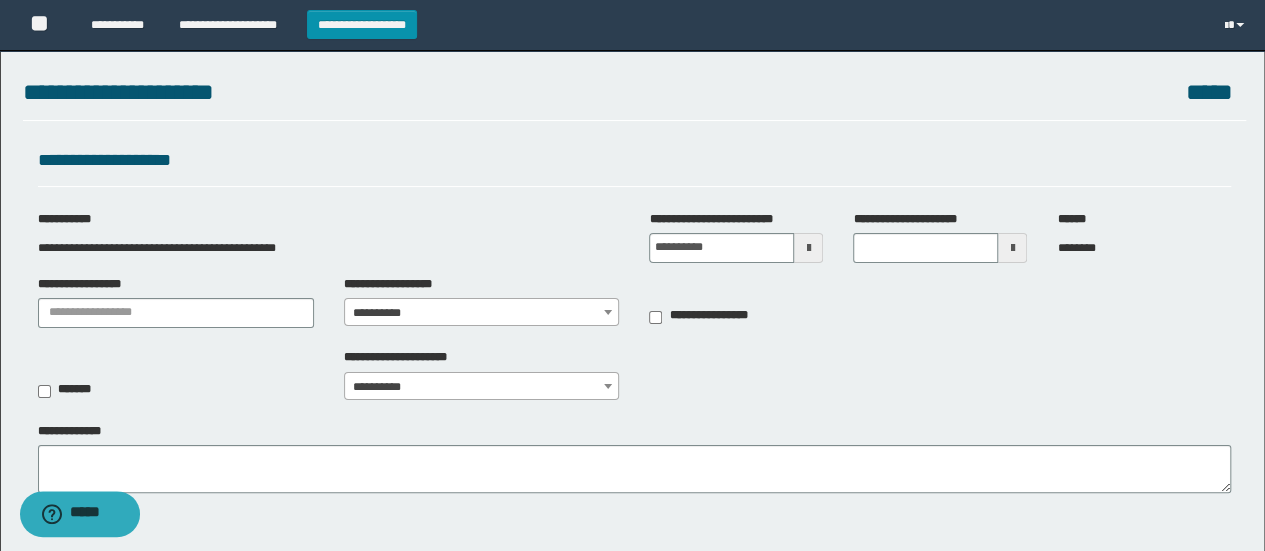click on "**********" at bounding box center (482, 313) 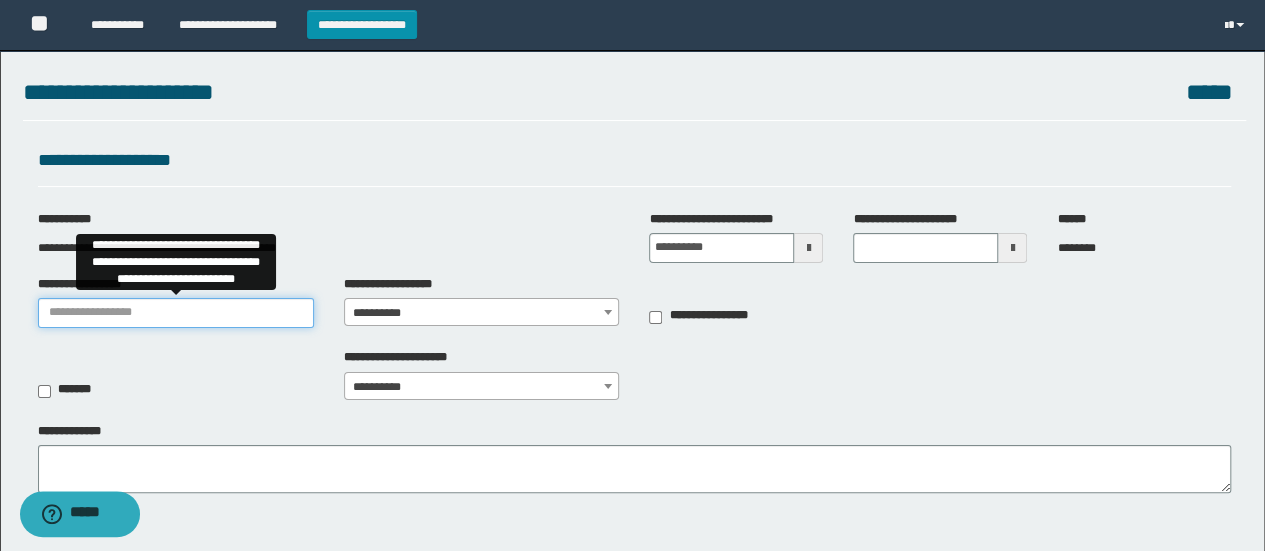 click on "**********" at bounding box center [176, 313] 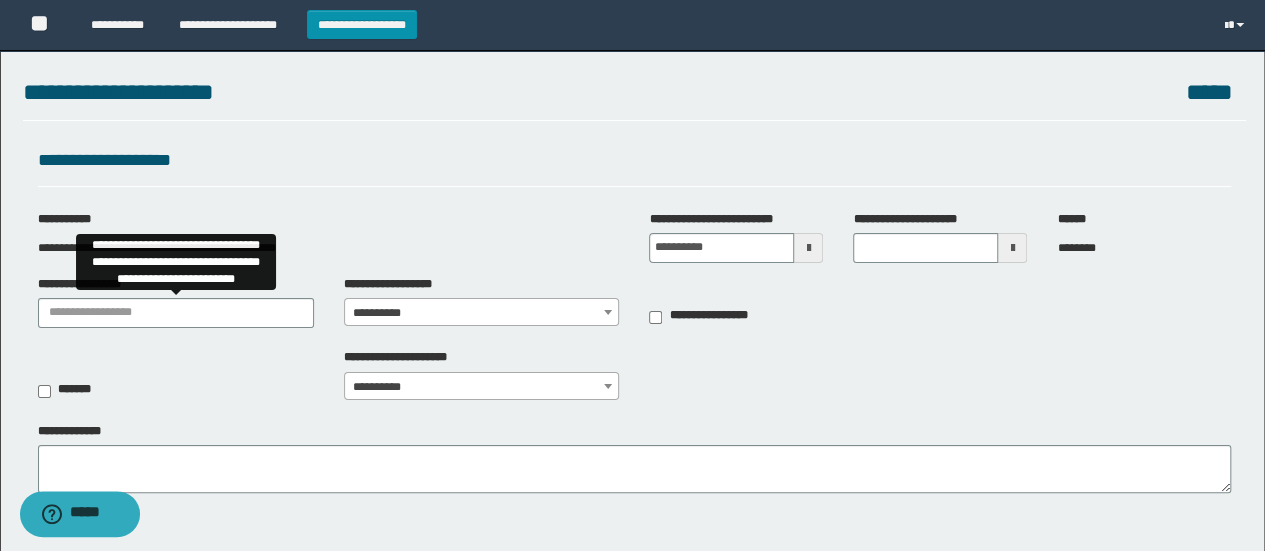 click on "**********" at bounding box center (635, 161) 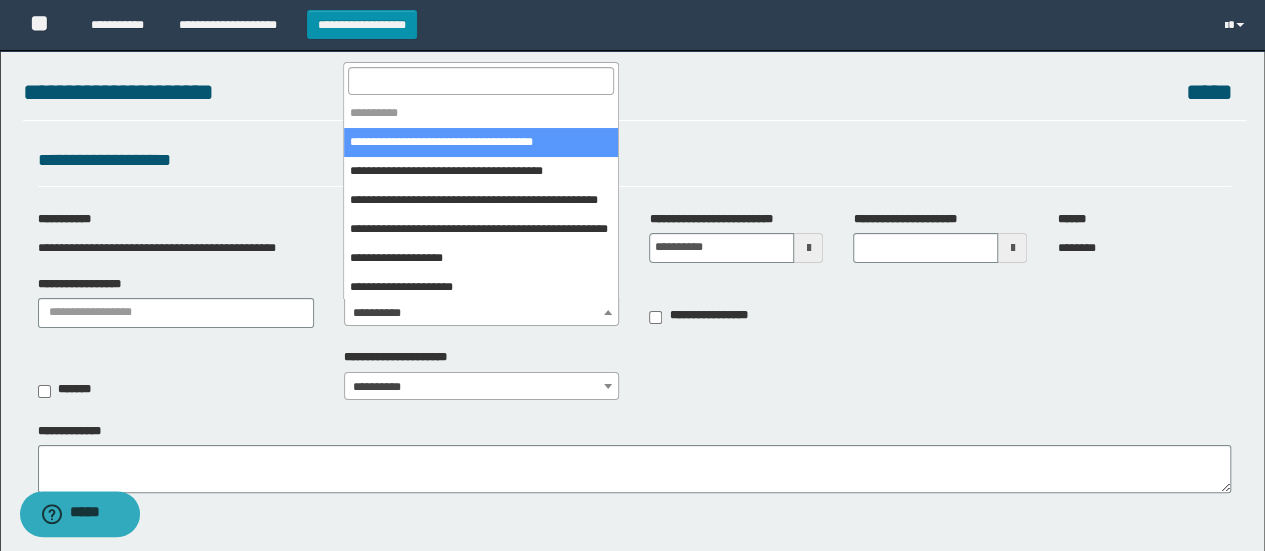 click on "**********" at bounding box center [482, 313] 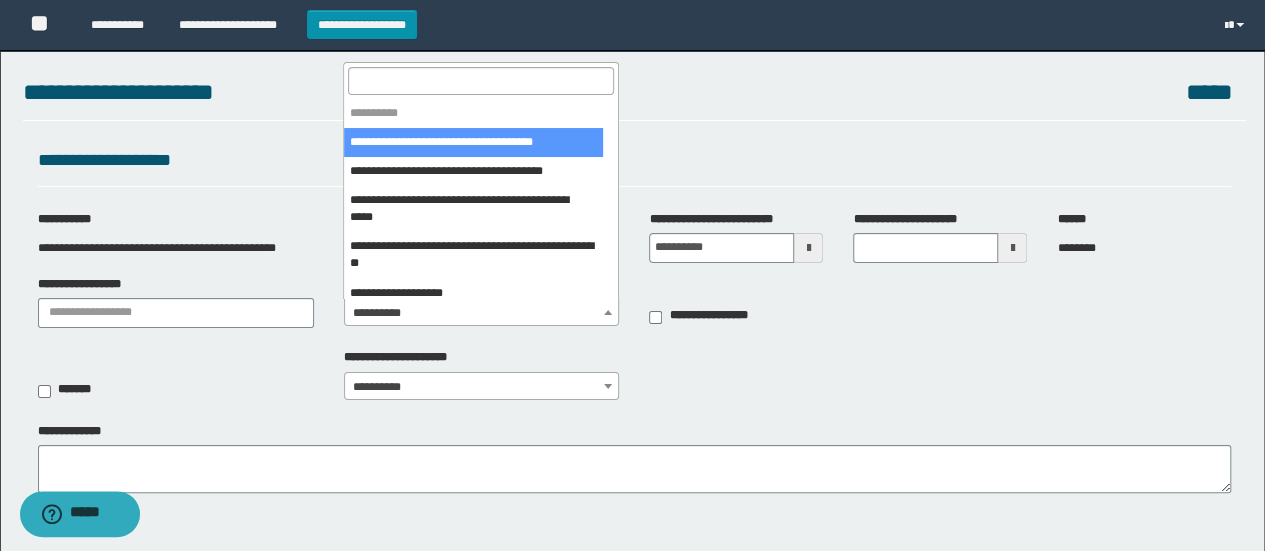 scroll, scrollTop: 200, scrollLeft: 0, axis: vertical 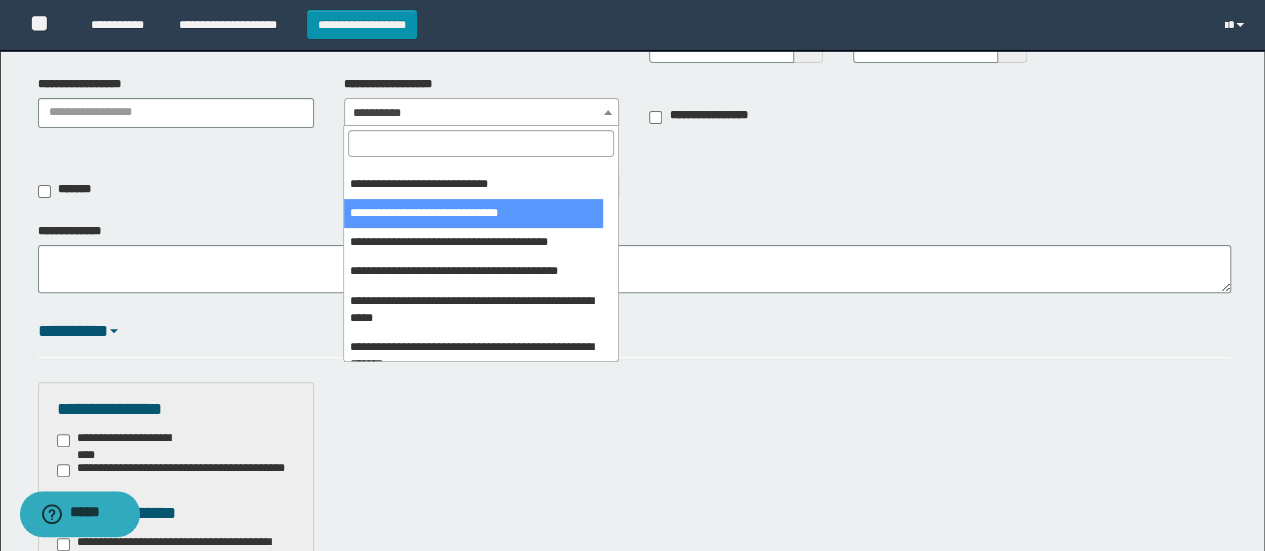 select on "***" 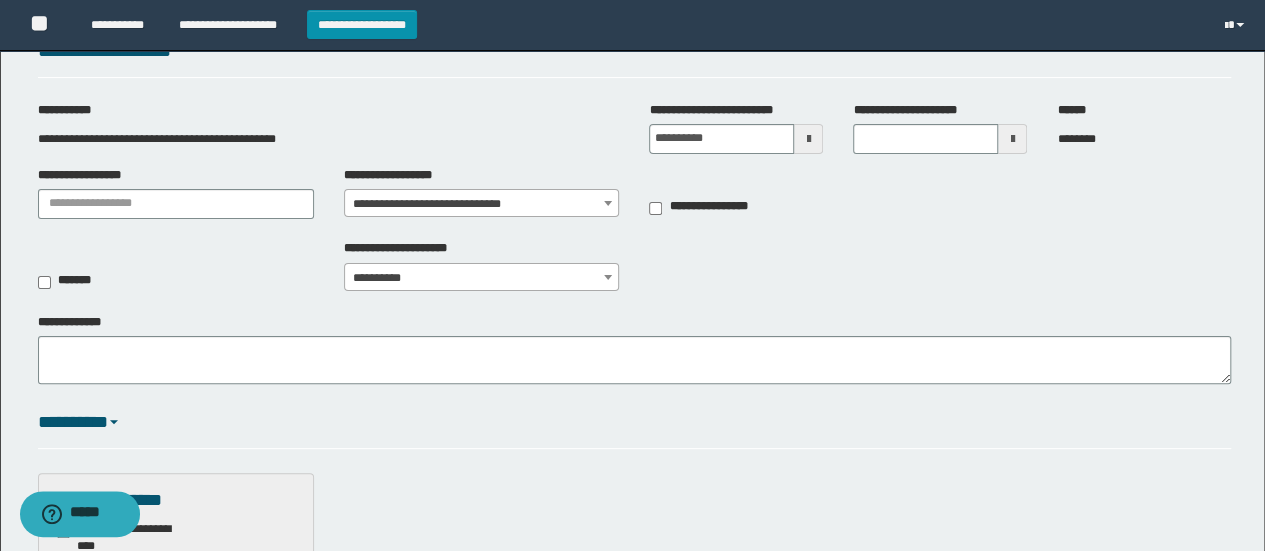 scroll, scrollTop: 0, scrollLeft: 0, axis: both 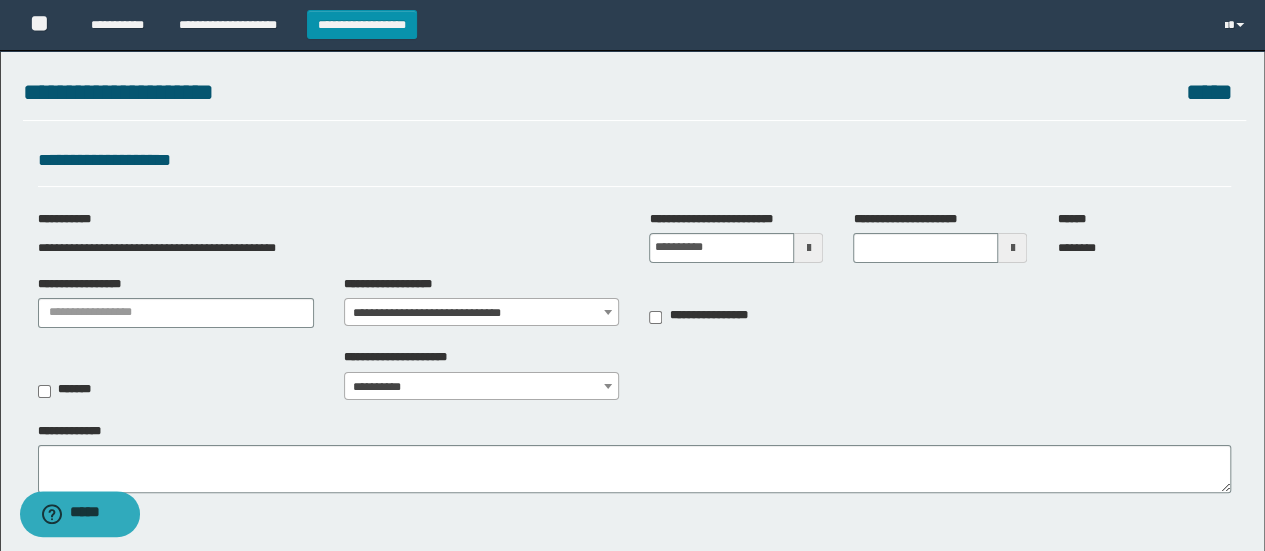 click at bounding box center [808, 248] 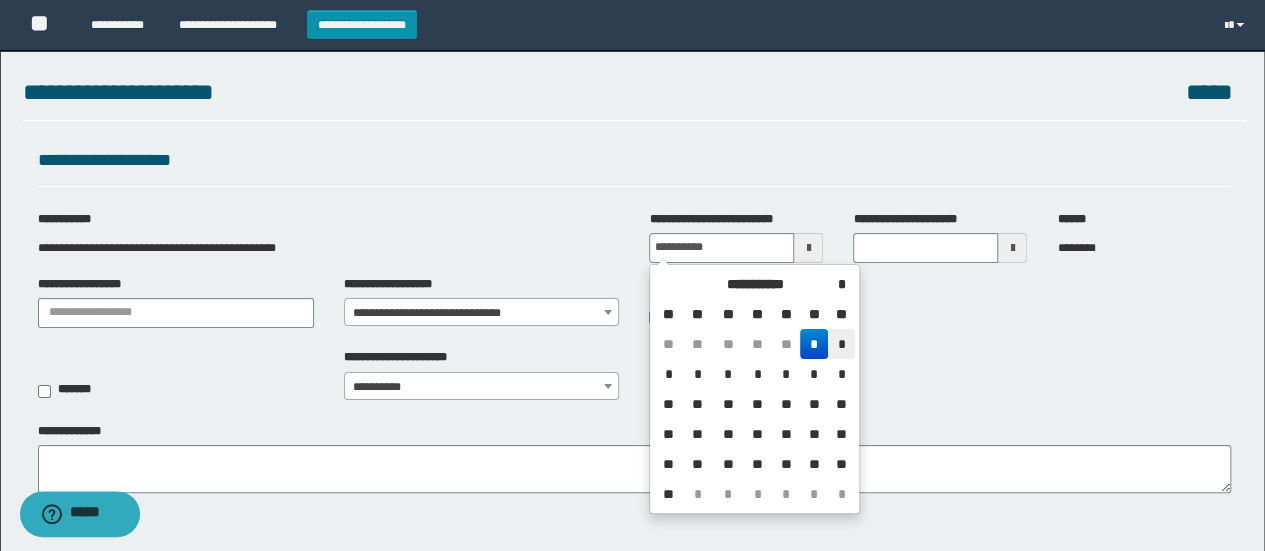 click on "*" at bounding box center [841, 344] 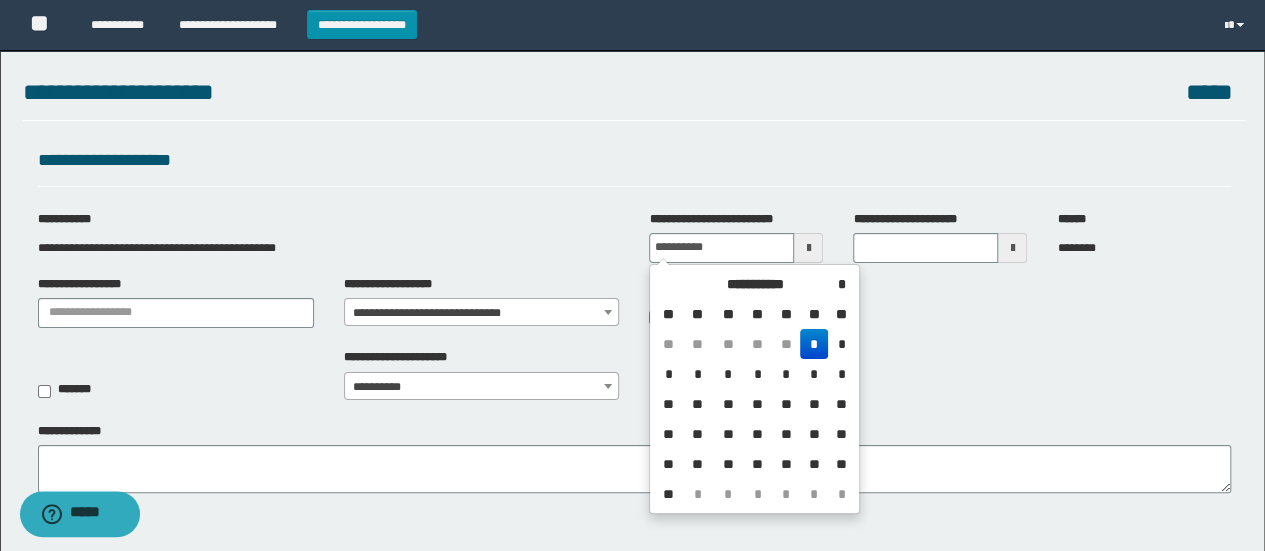type on "**********" 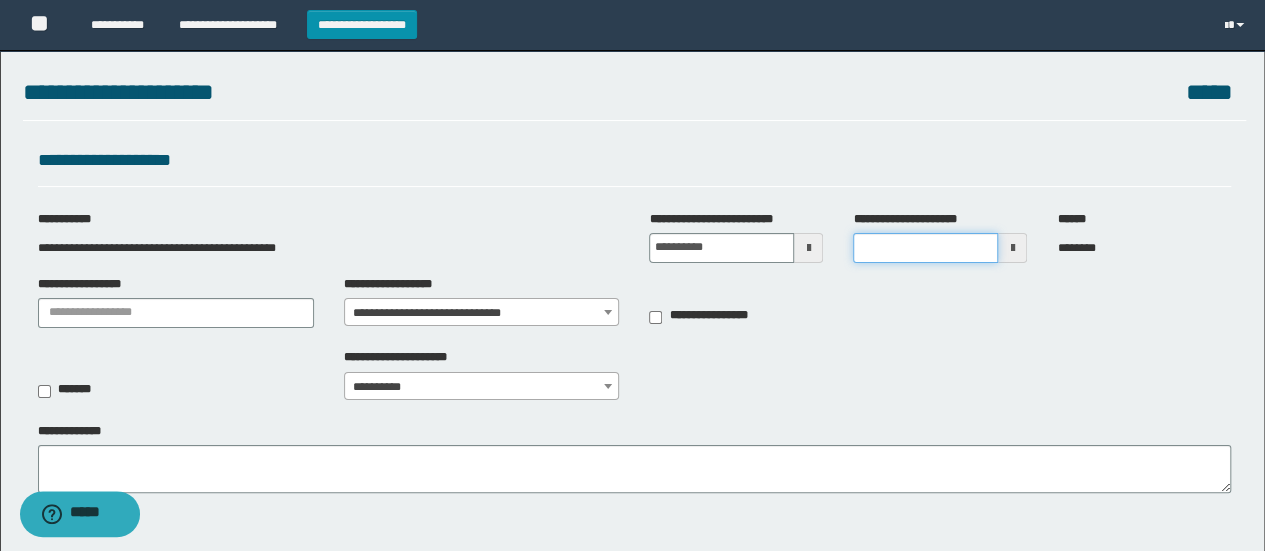 click on "**********" at bounding box center [925, 248] 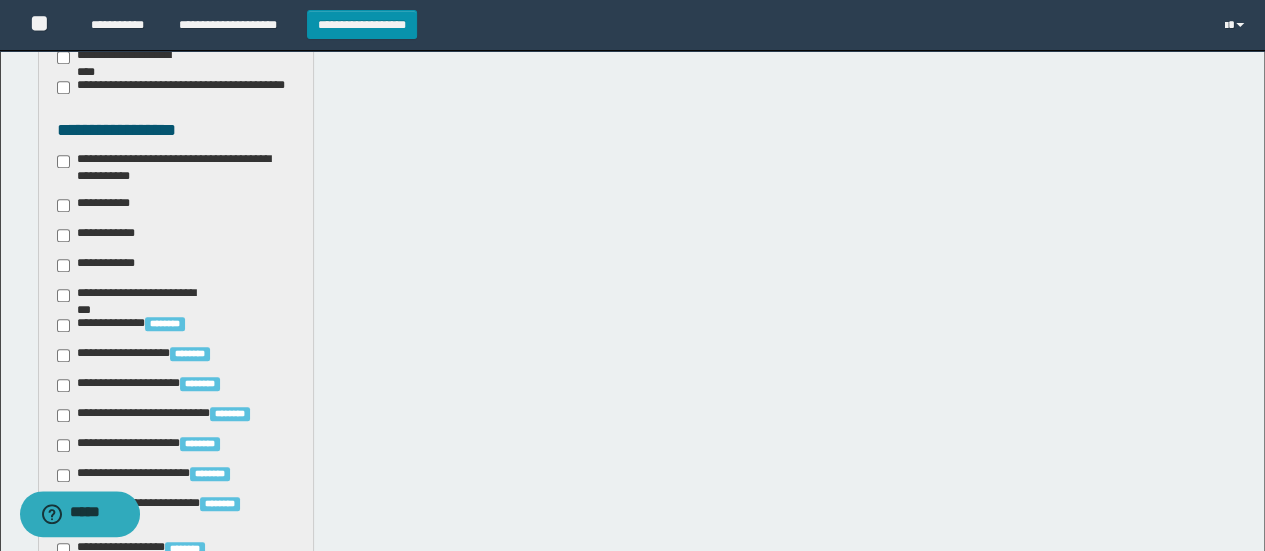 scroll, scrollTop: 400, scrollLeft: 0, axis: vertical 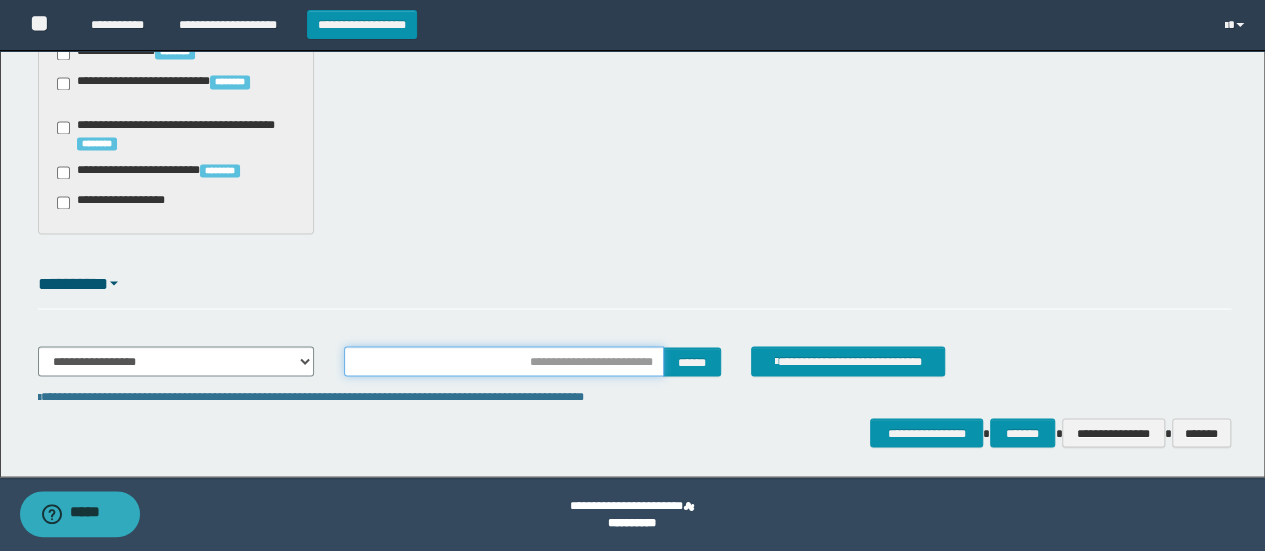 click at bounding box center [504, 361] 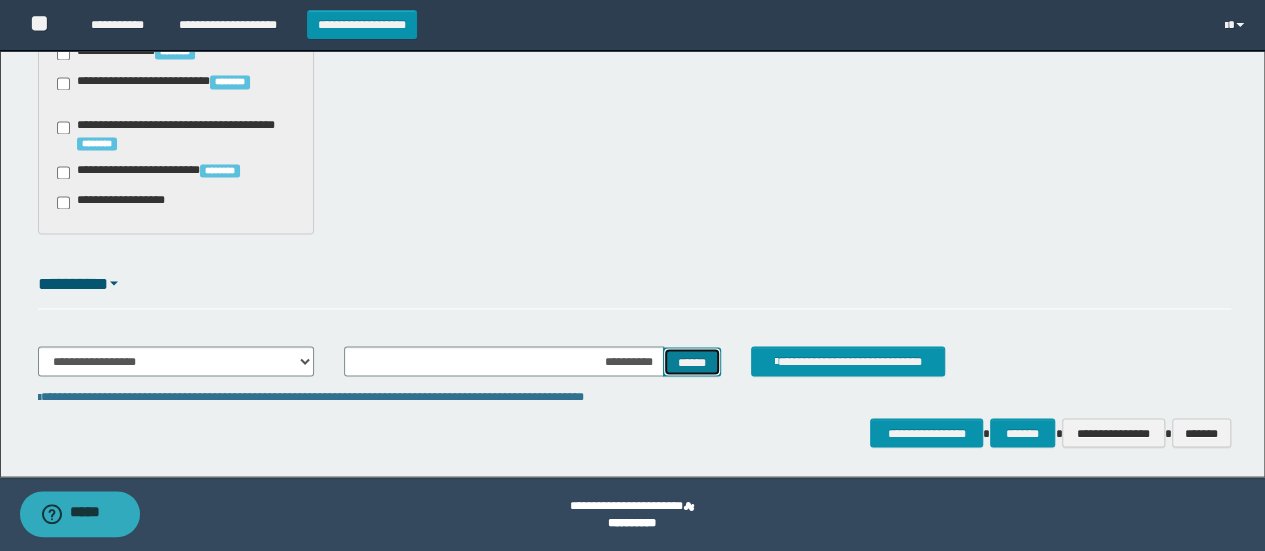 click on "******" at bounding box center (692, 361) 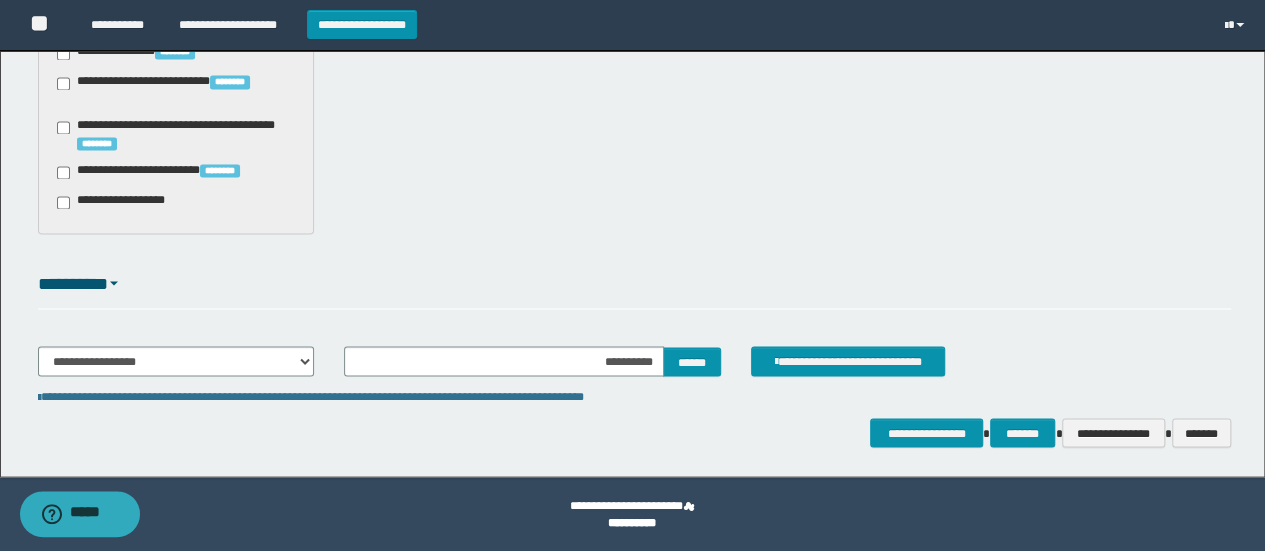 type 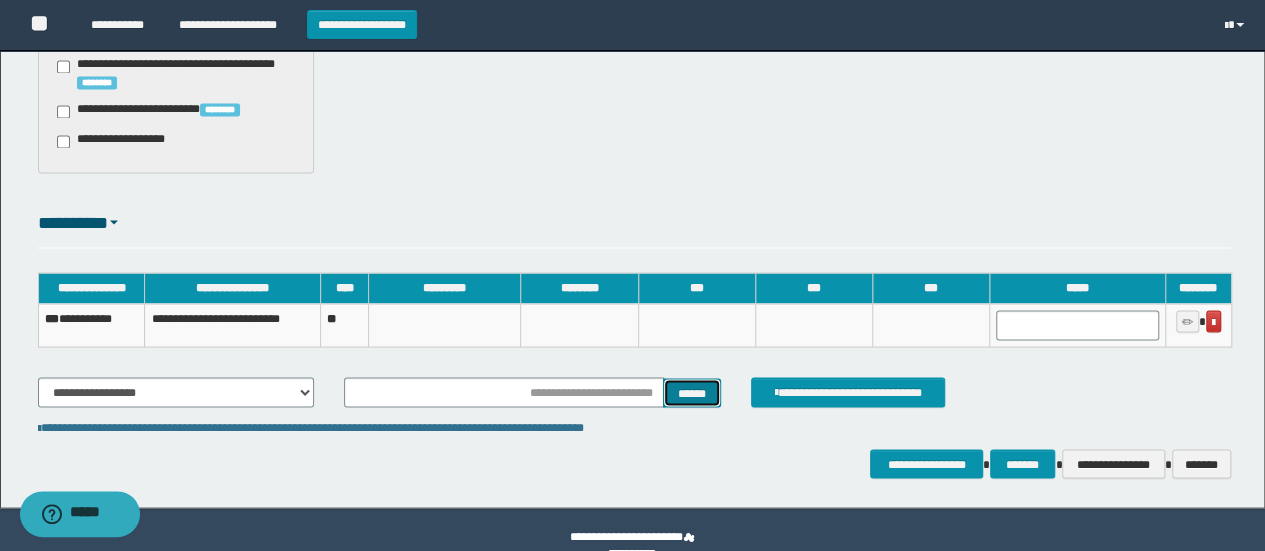 scroll, scrollTop: 1770, scrollLeft: 0, axis: vertical 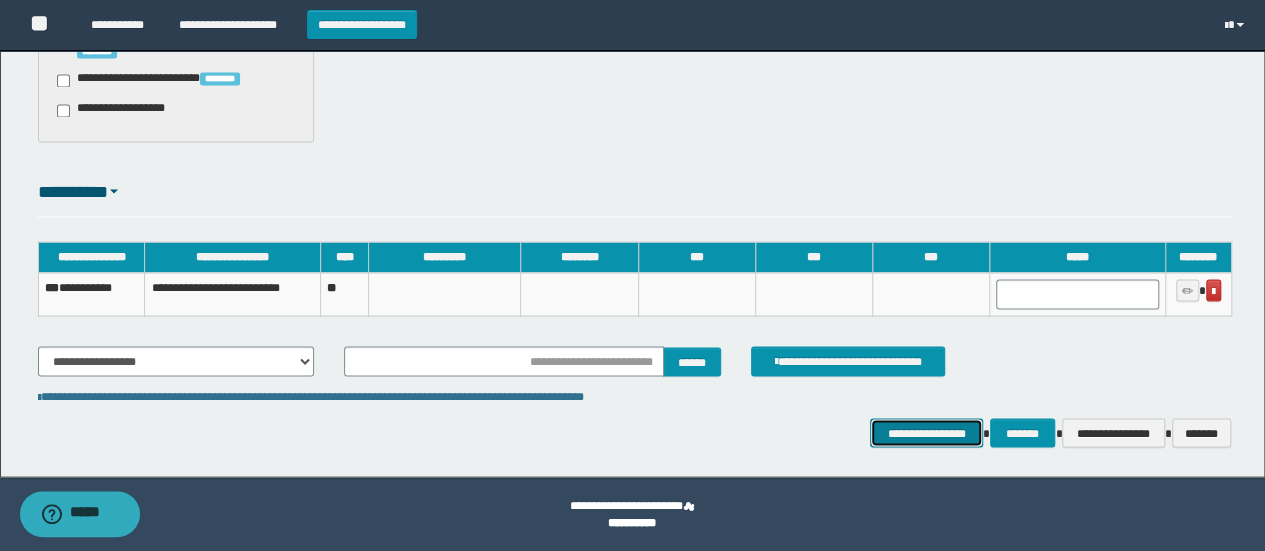 click on "**********" at bounding box center (926, 432) 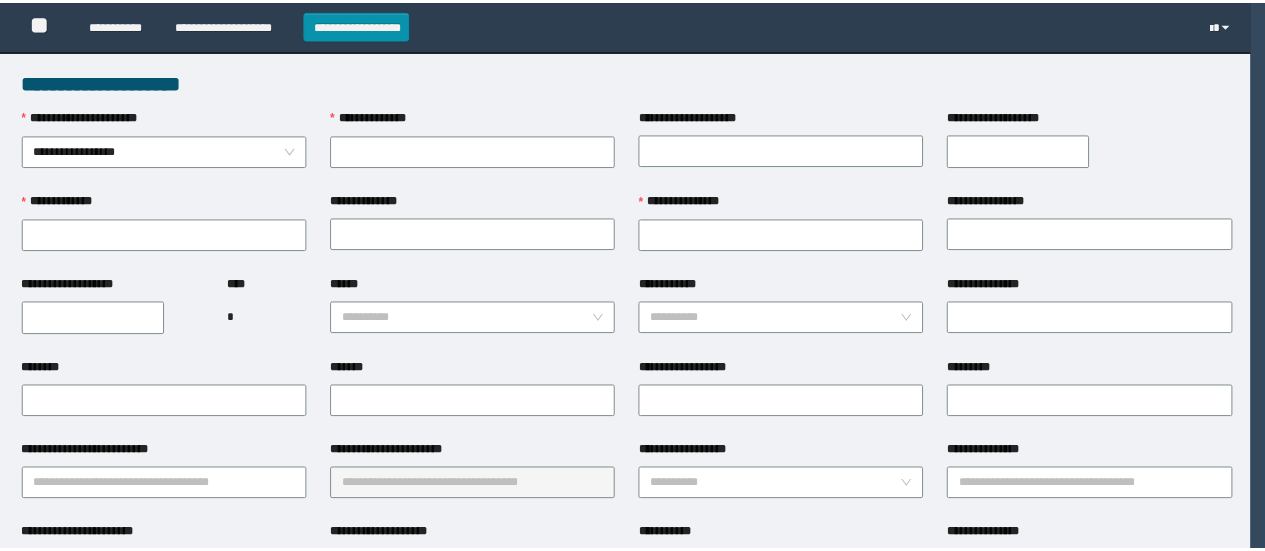 scroll, scrollTop: 0, scrollLeft: 0, axis: both 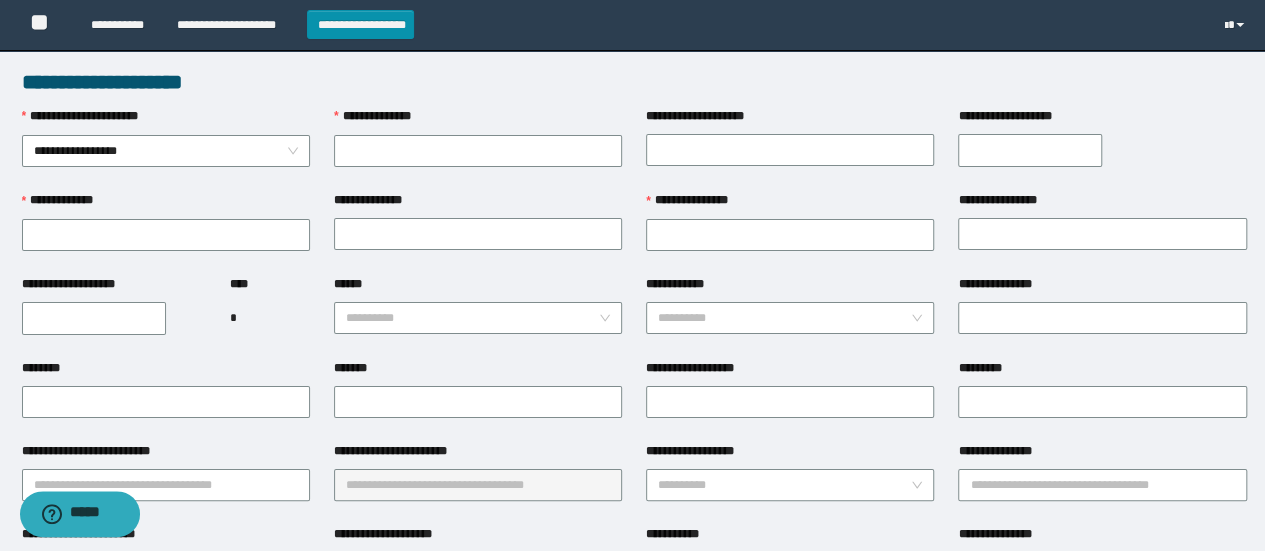 click on "**********" at bounding box center [478, 121] 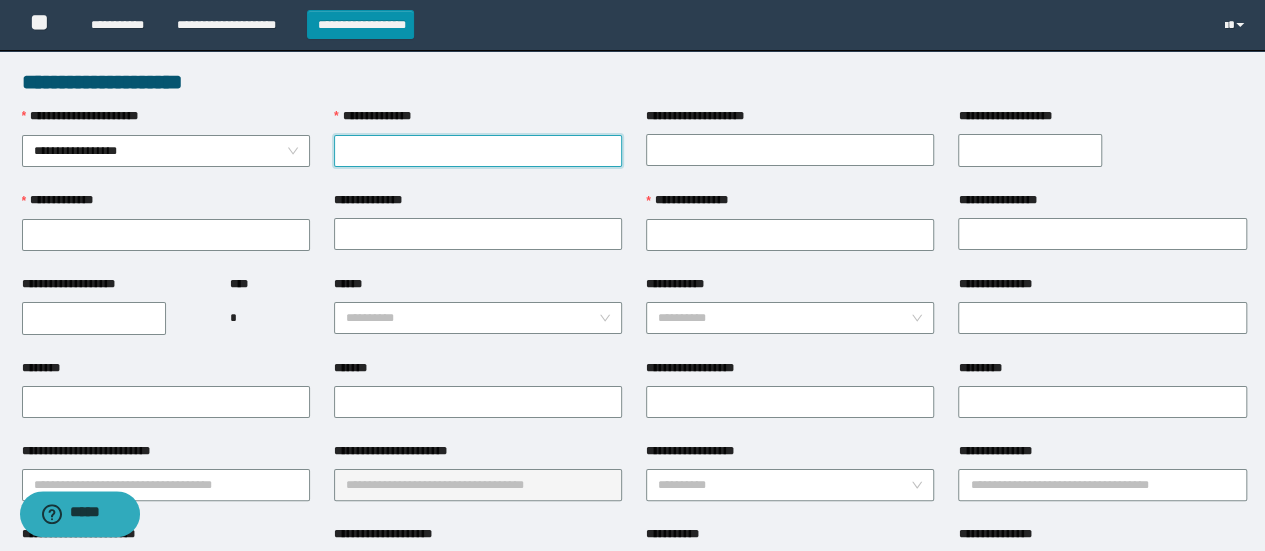 click on "**********" at bounding box center [478, 151] 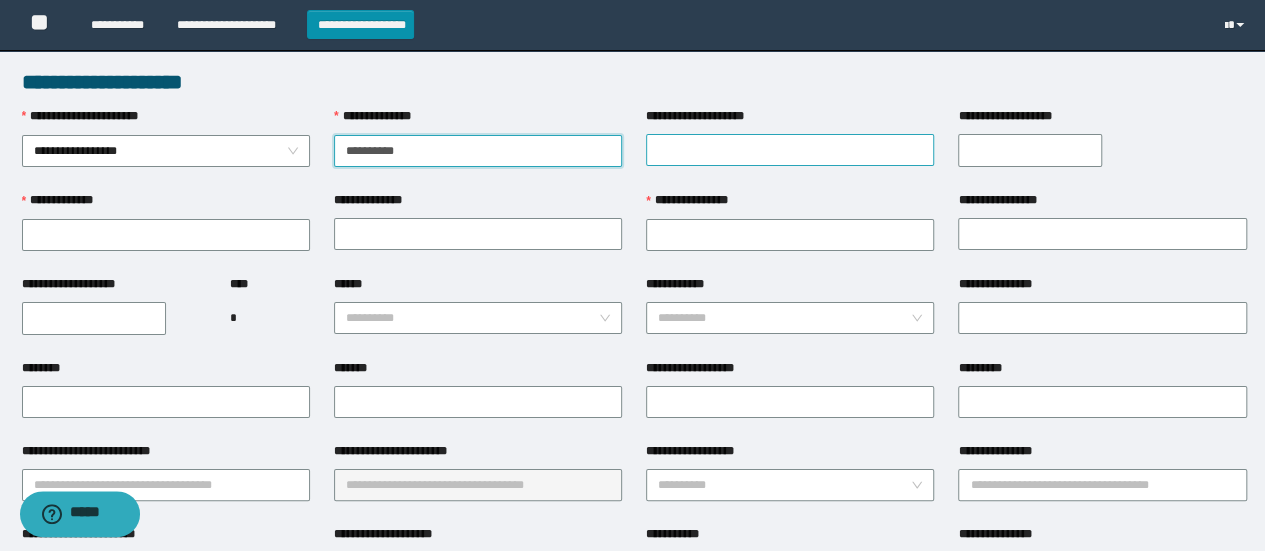type on "**********" 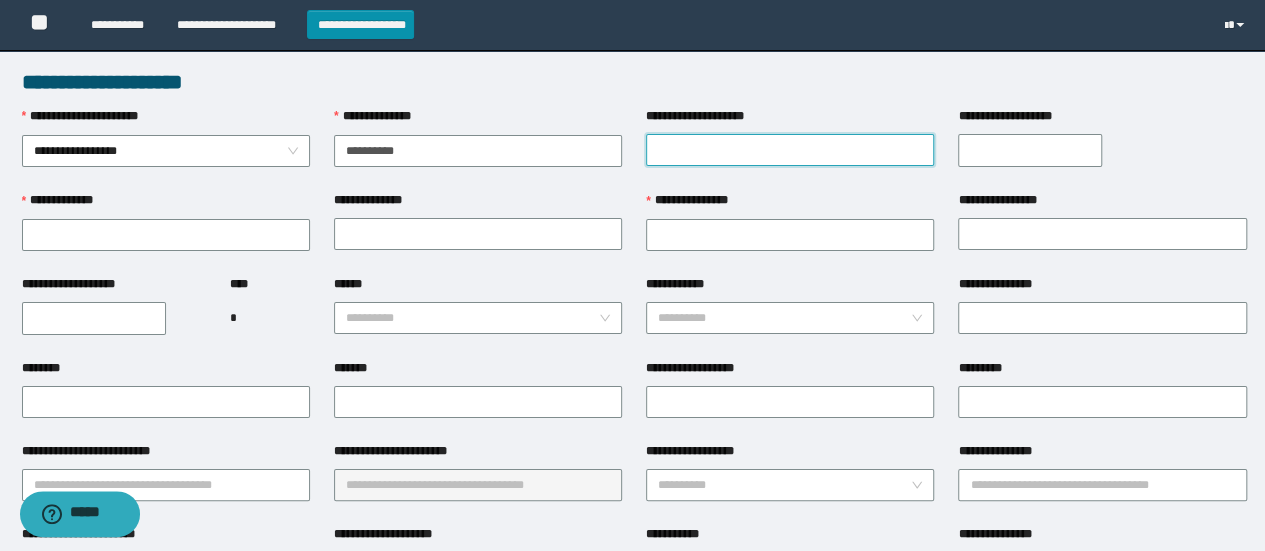 click on "**********" at bounding box center [790, 150] 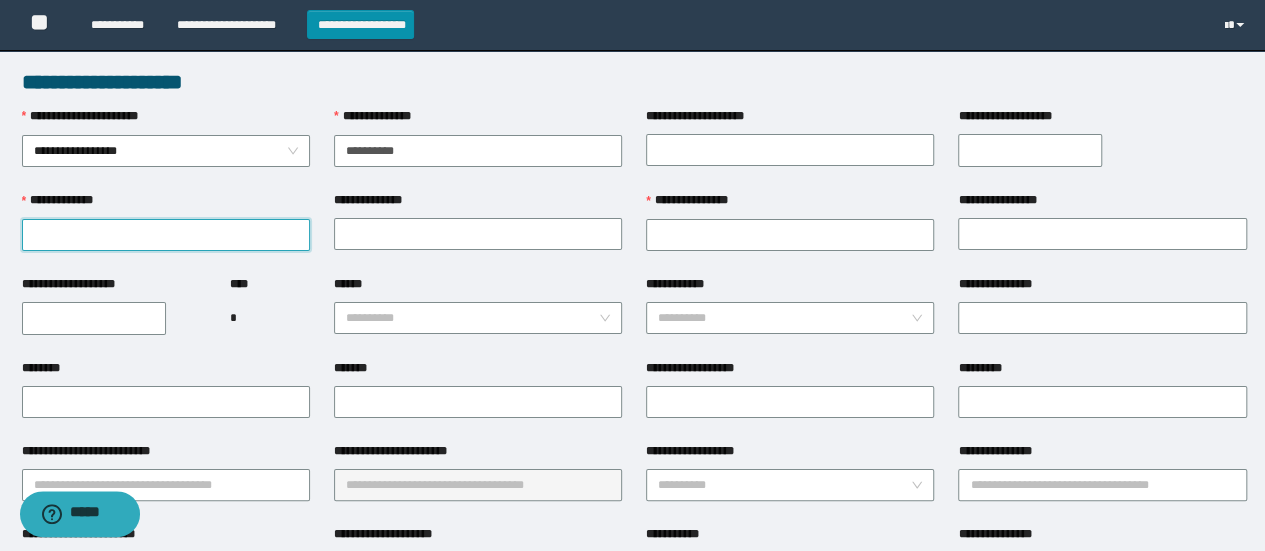 click on "**********" at bounding box center (166, 235) 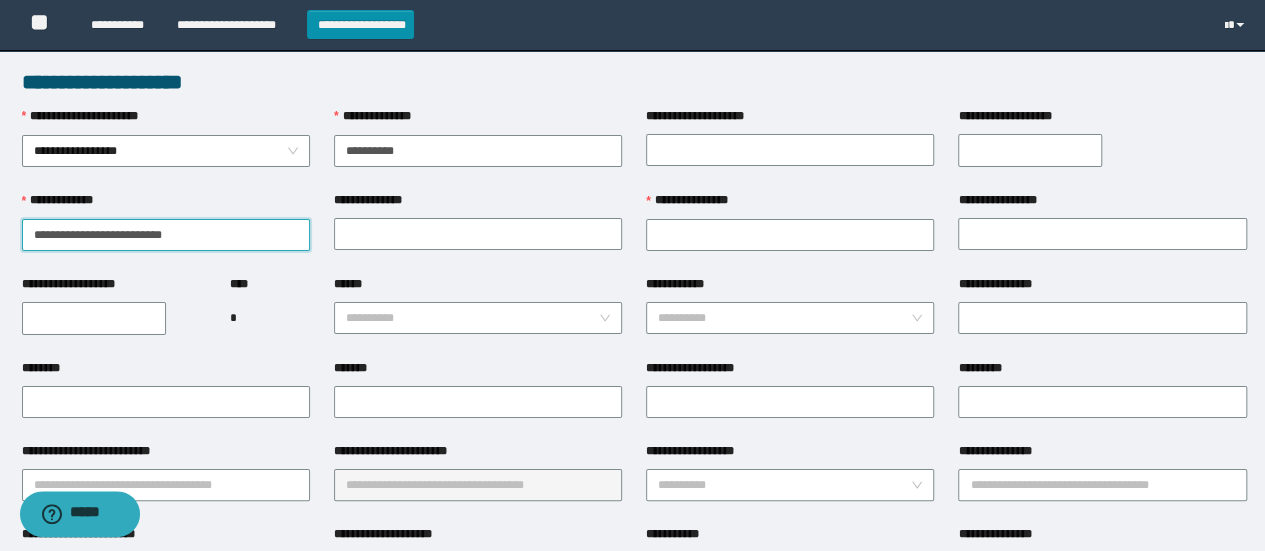 drag, startPoint x: 71, startPoint y: 240, endPoint x: 222, endPoint y: 254, distance: 151.64761 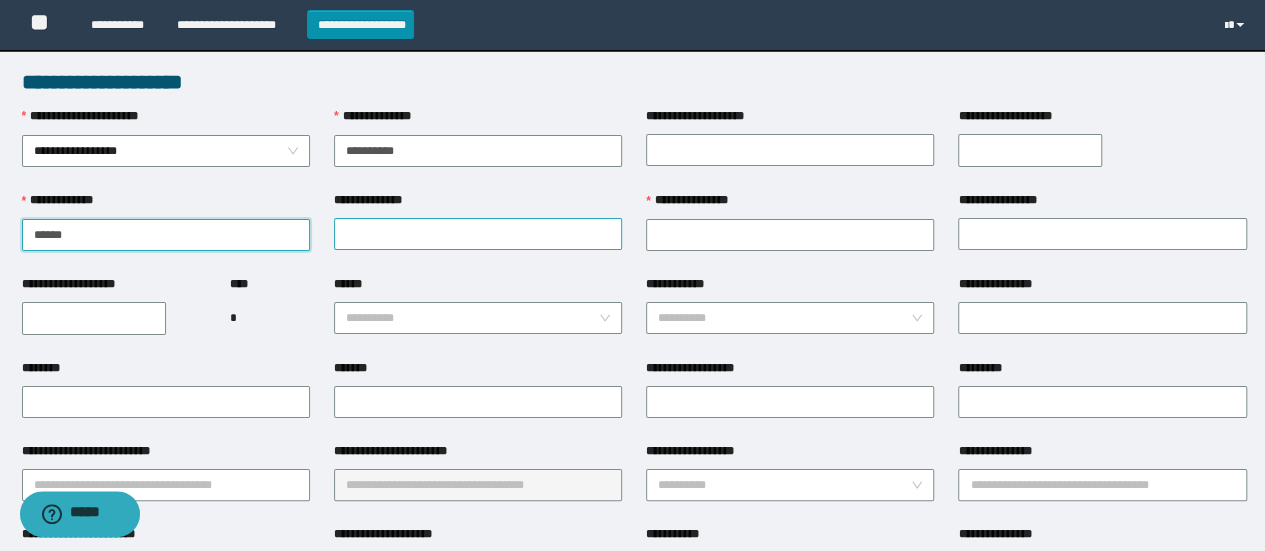 type on "******" 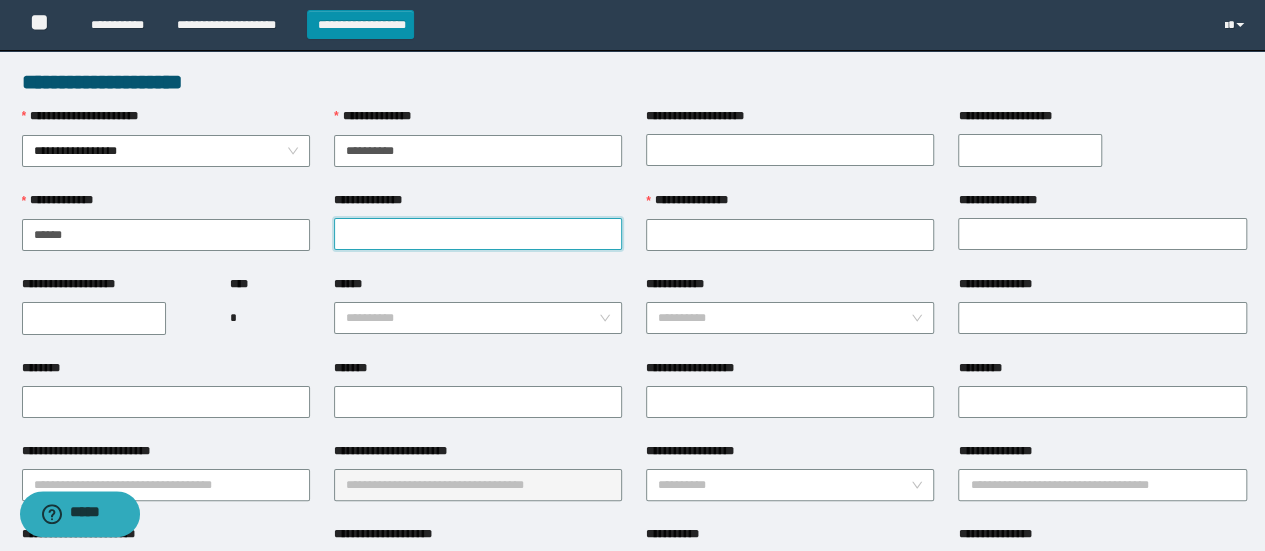 click on "**********" at bounding box center [478, 234] 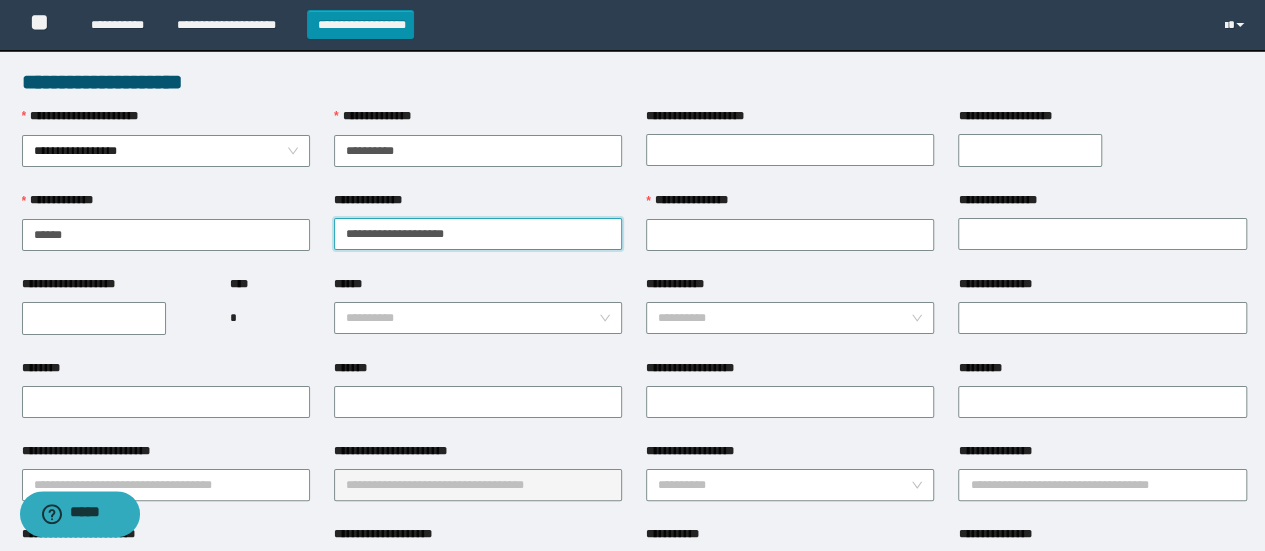 drag, startPoint x: 346, startPoint y: 234, endPoint x: 328, endPoint y: 239, distance: 18.681541 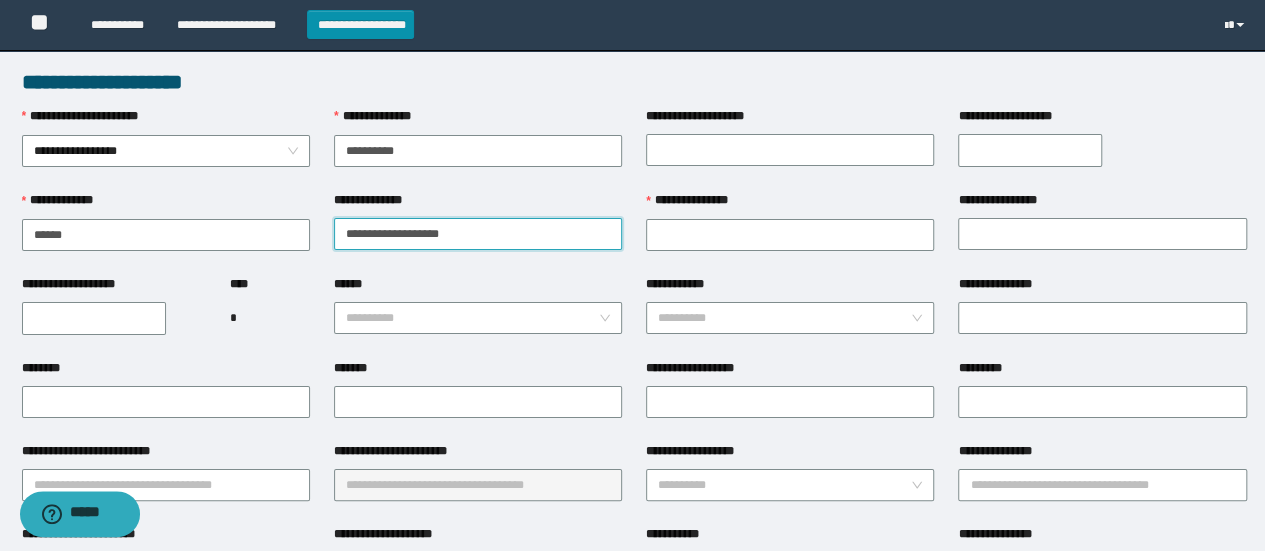 drag, startPoint x: 388, startPoint y: 234, endPoint x: 467, endPoint y: 239, distance: 79.15807 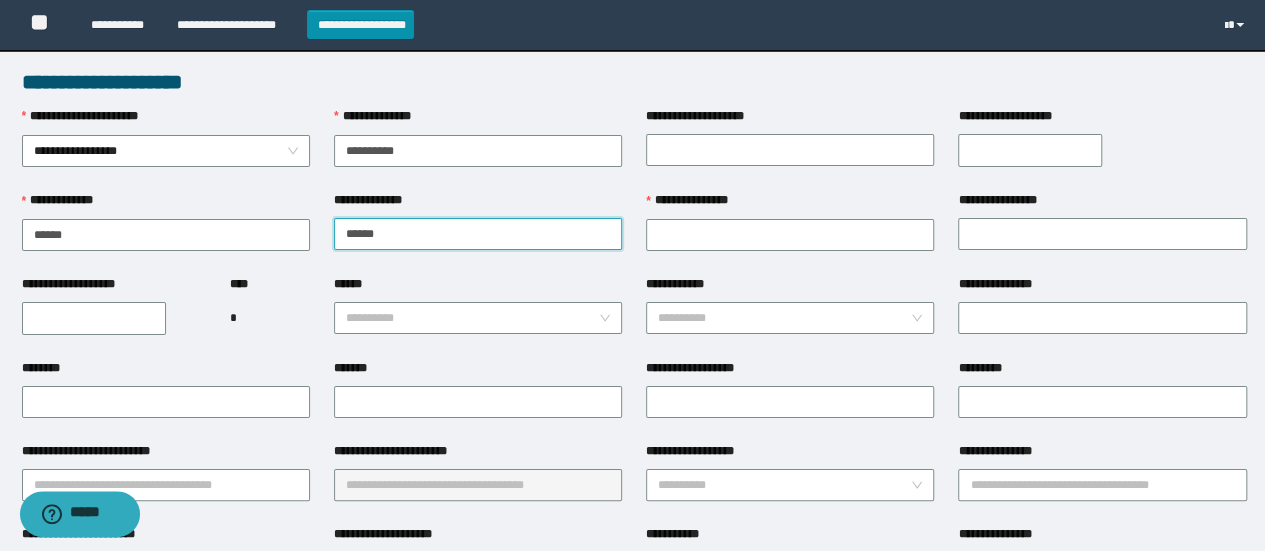 type on "******" 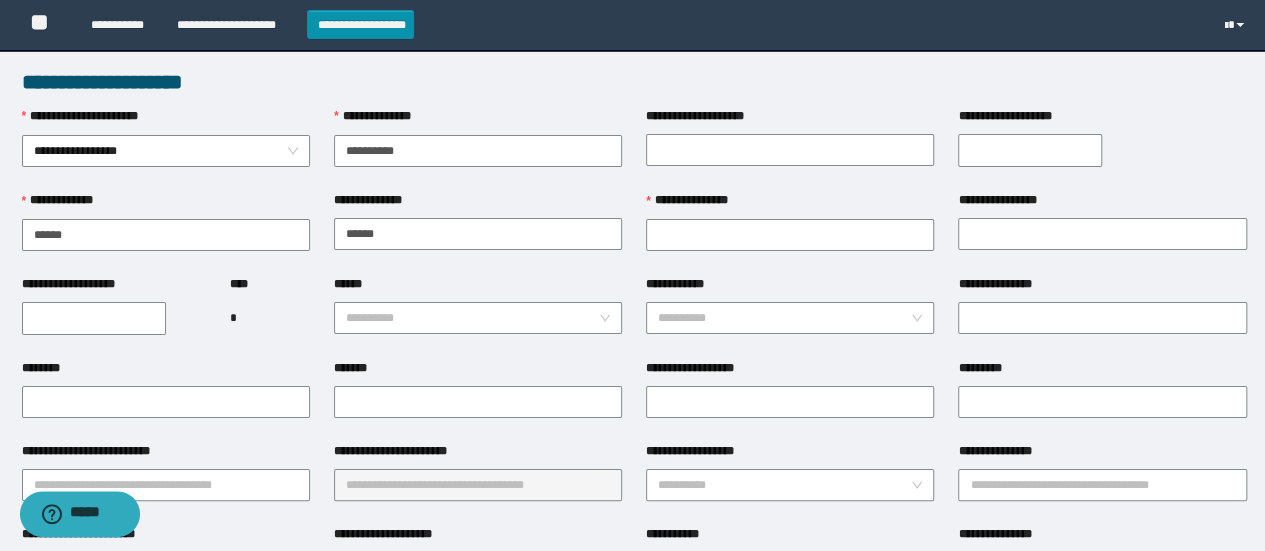 drag, startPoint x: 712, startPoint y: 211, endPoint x: 688, endPoint y: 252, distance: 47.507893 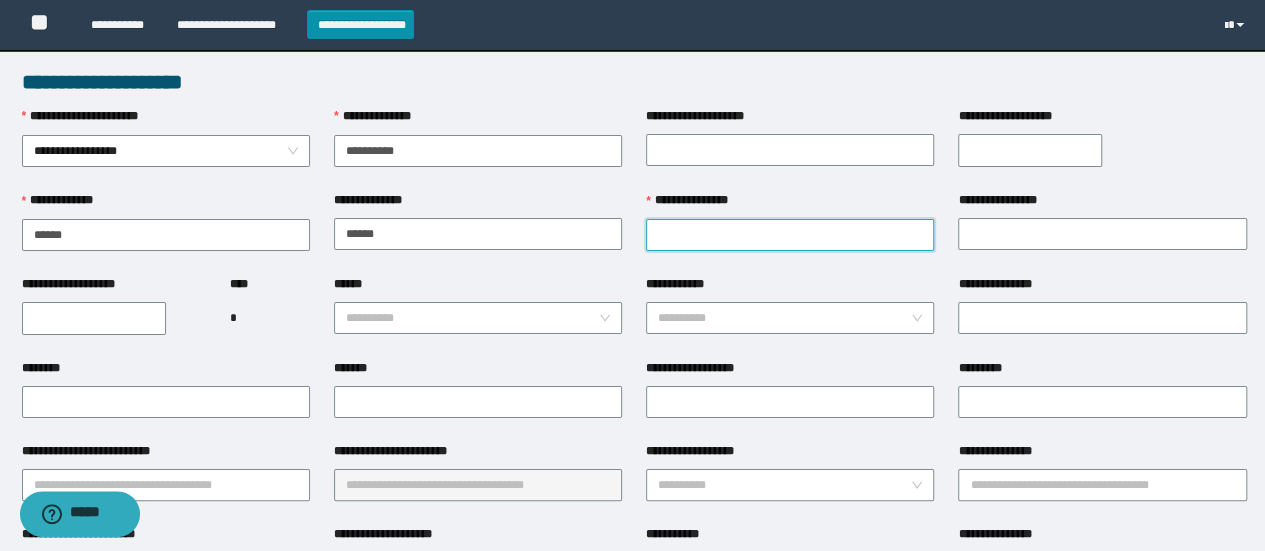 click on "**********" at bounding box center (790, 235) 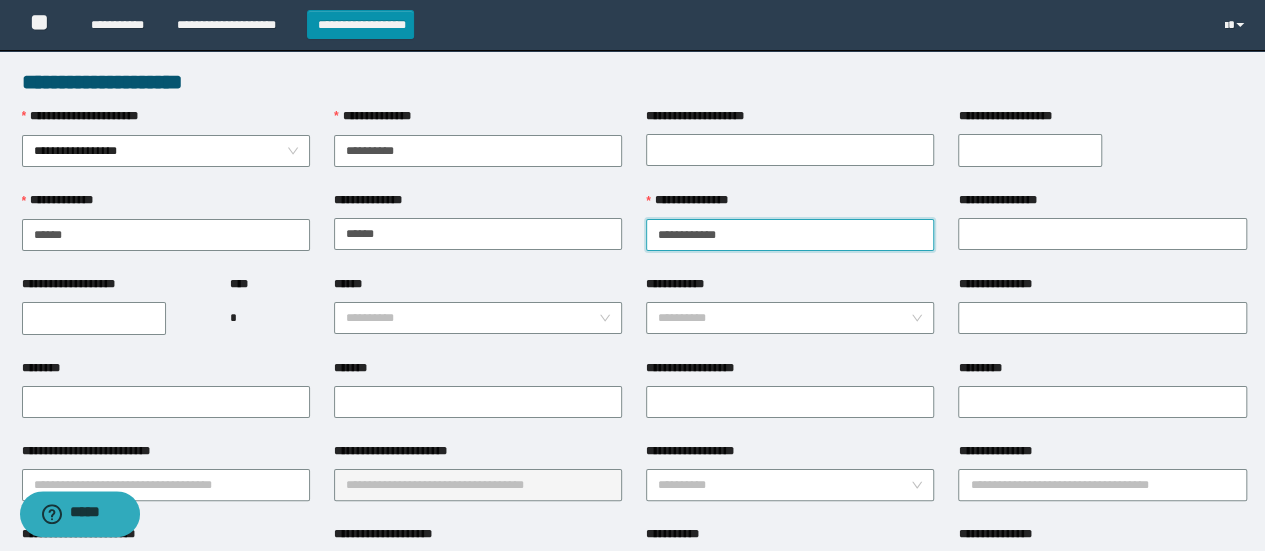 drag, startPoint x: 696, startPoint y: 235, endPoint x: 823, endPoint y: 243, distance: 127.25172 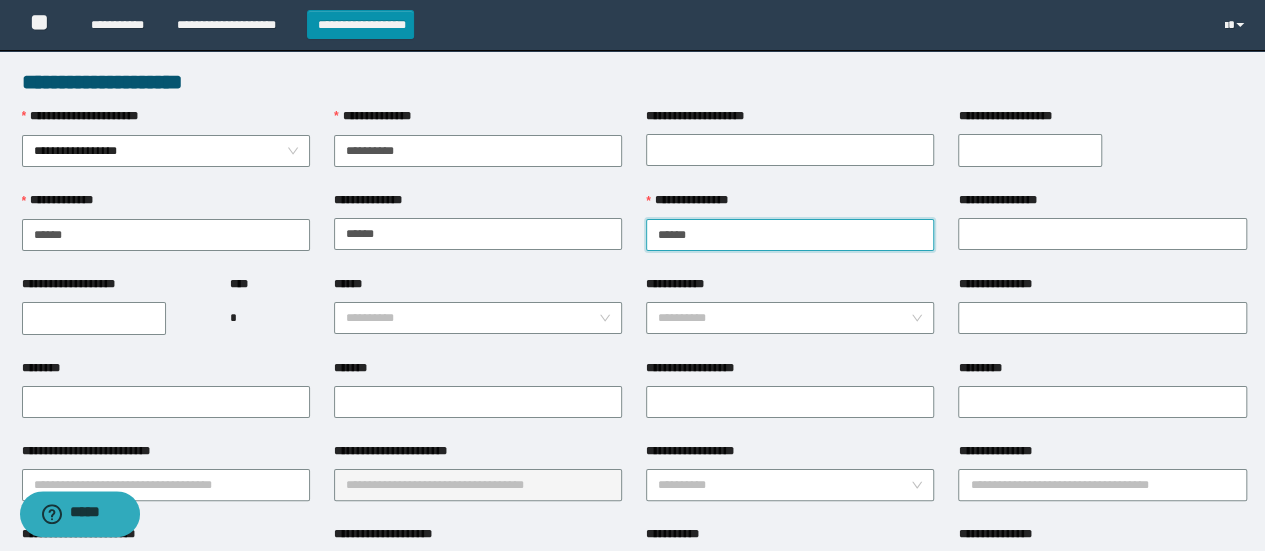 type on "******" 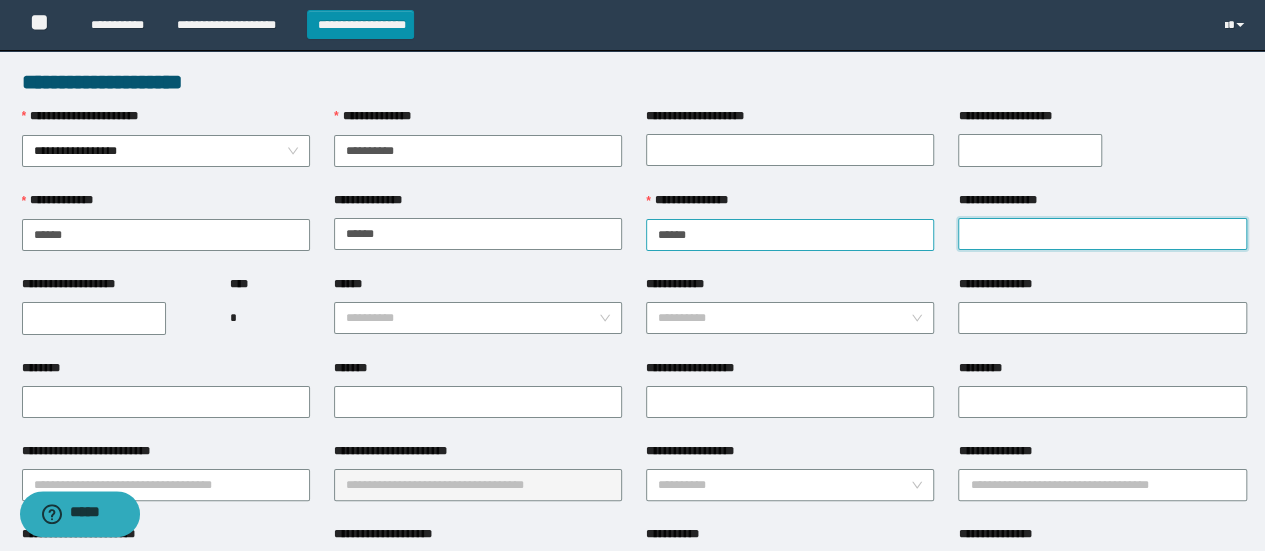 paste on "*****" 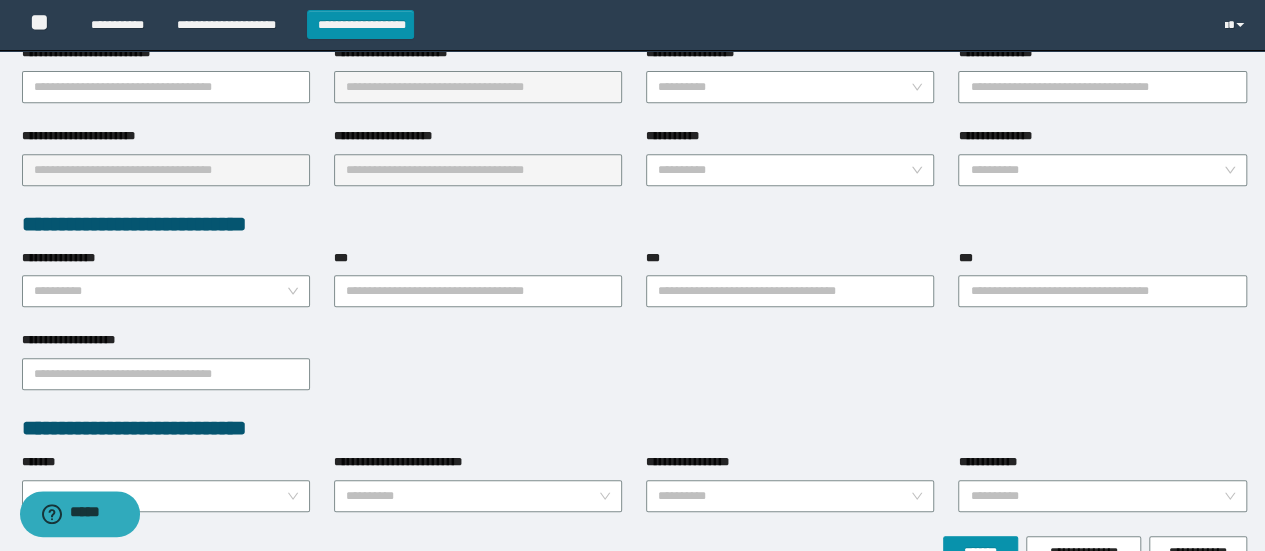scroll, scrollTop: 508, scrollLeft: 0, axis: vertical 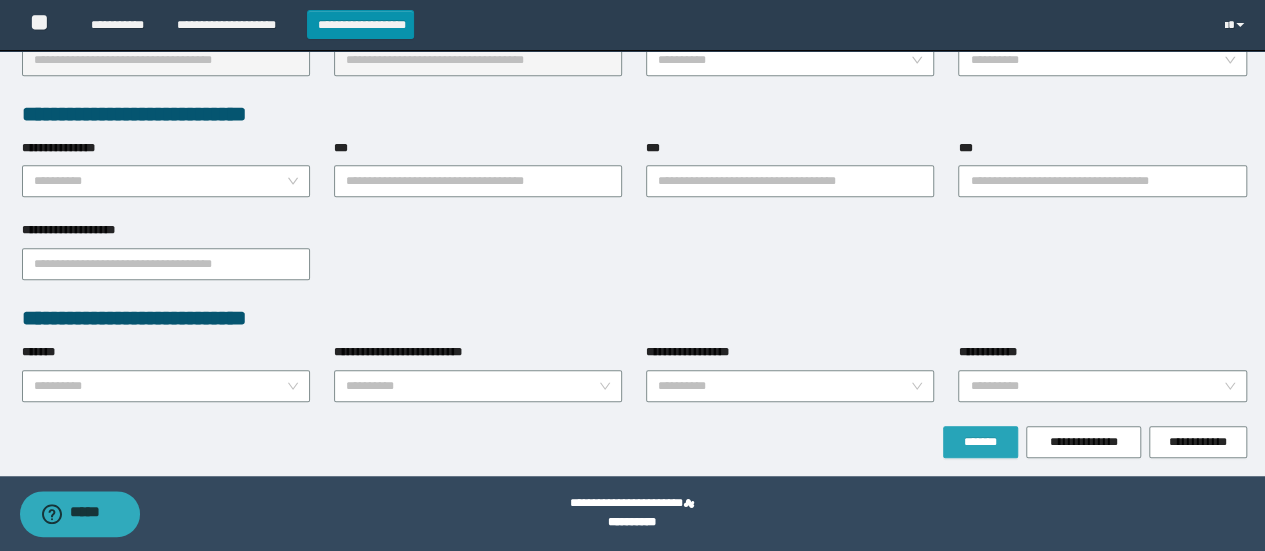 type on "*****" 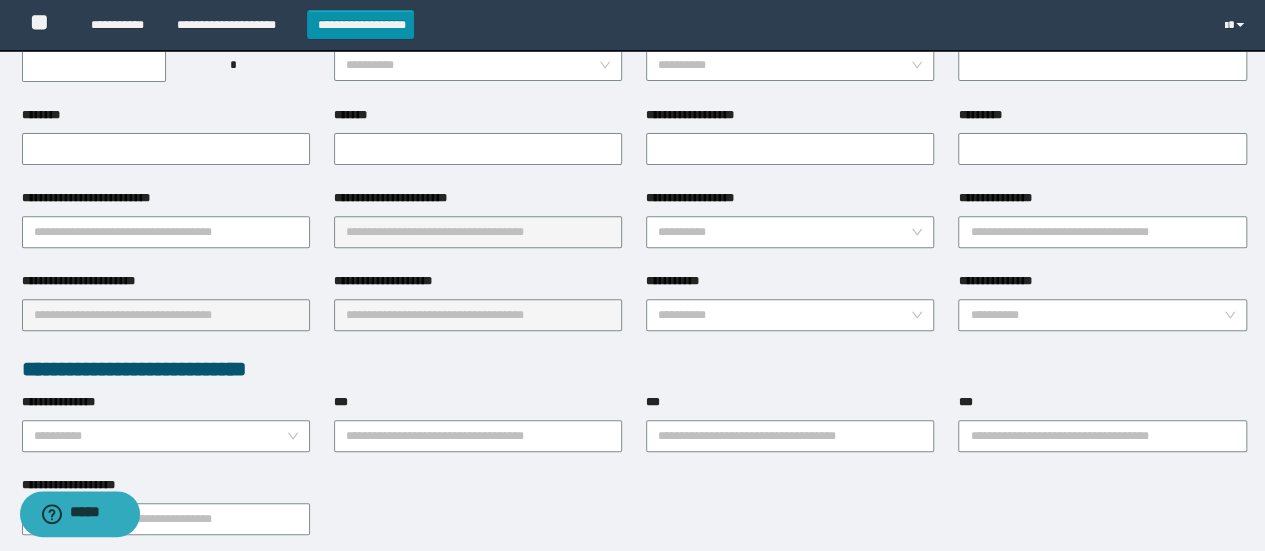 scroll, scrollTop: 461, scrollLeft: 0, axis: vertical 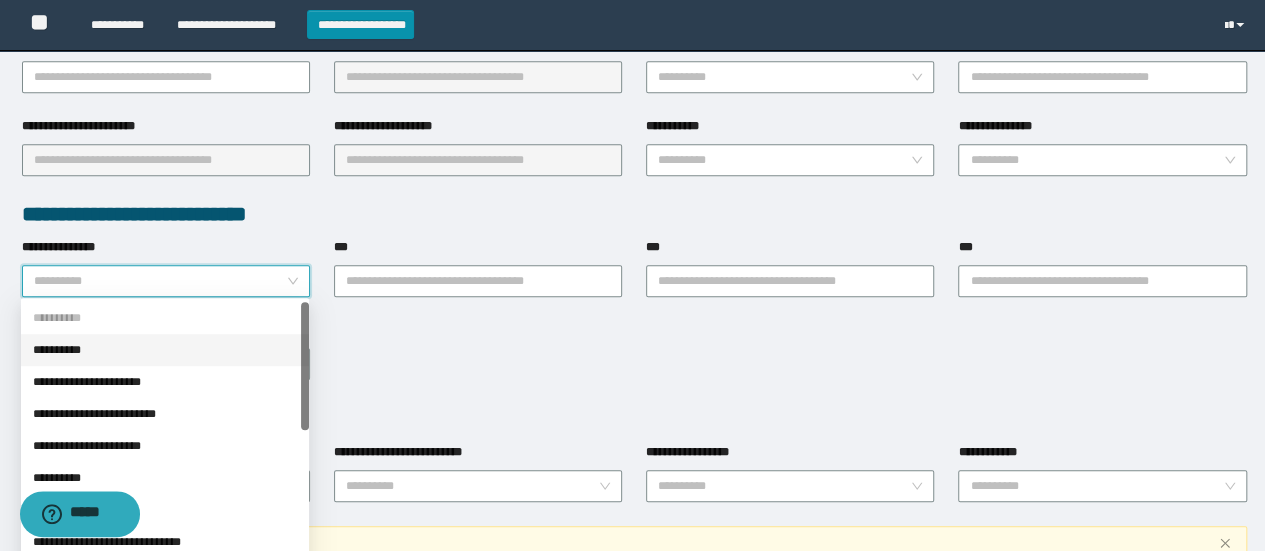 click on "**********" at bounding box center (160, 281) 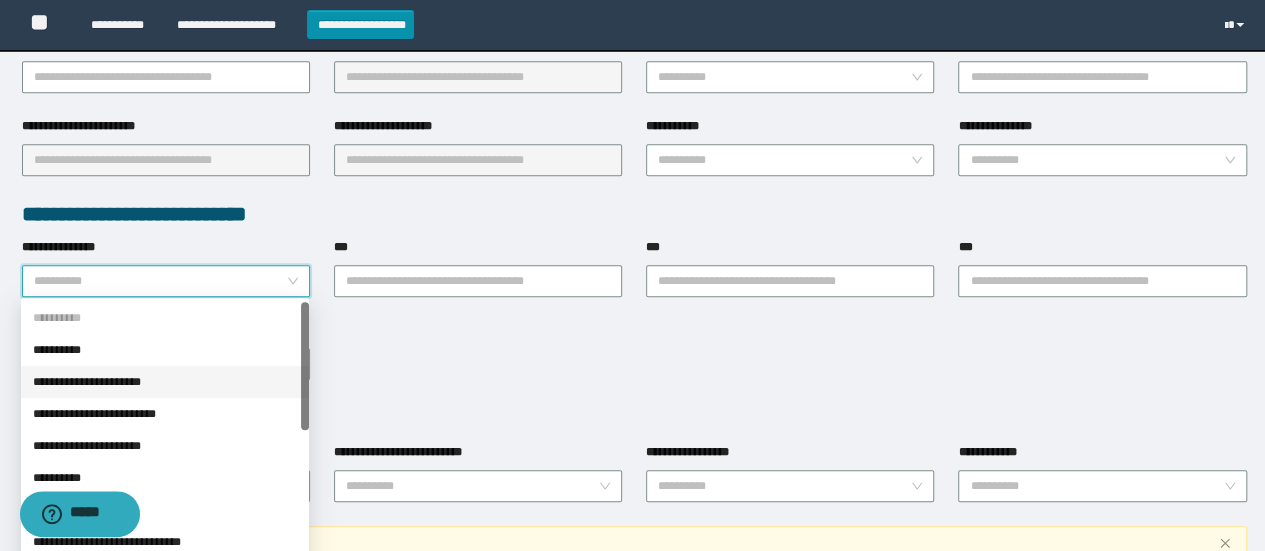 click on "**********" at bounding box center [165, 382] 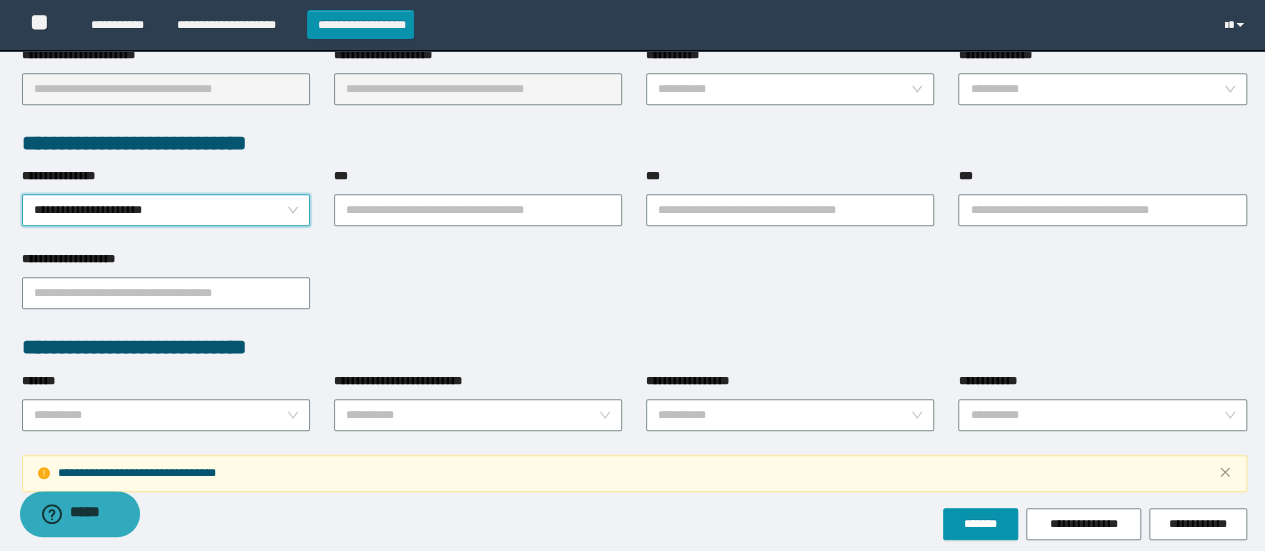 scroll, scrollTop: 612, scrollLeft: 0, axis: vertical 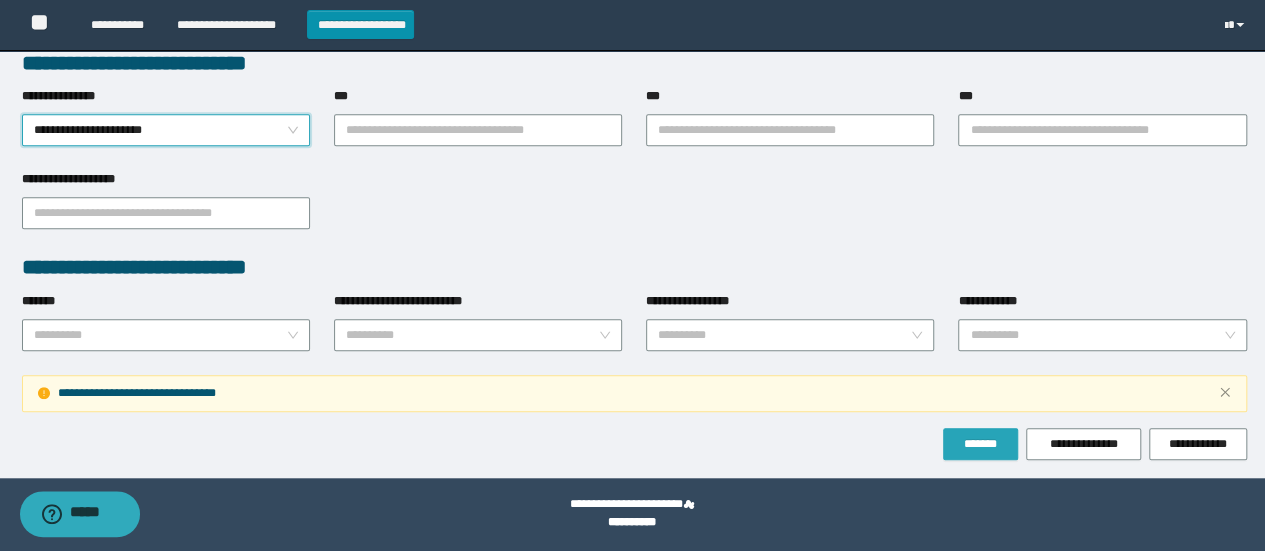 click on "*******" at bounding box center (980, 444) 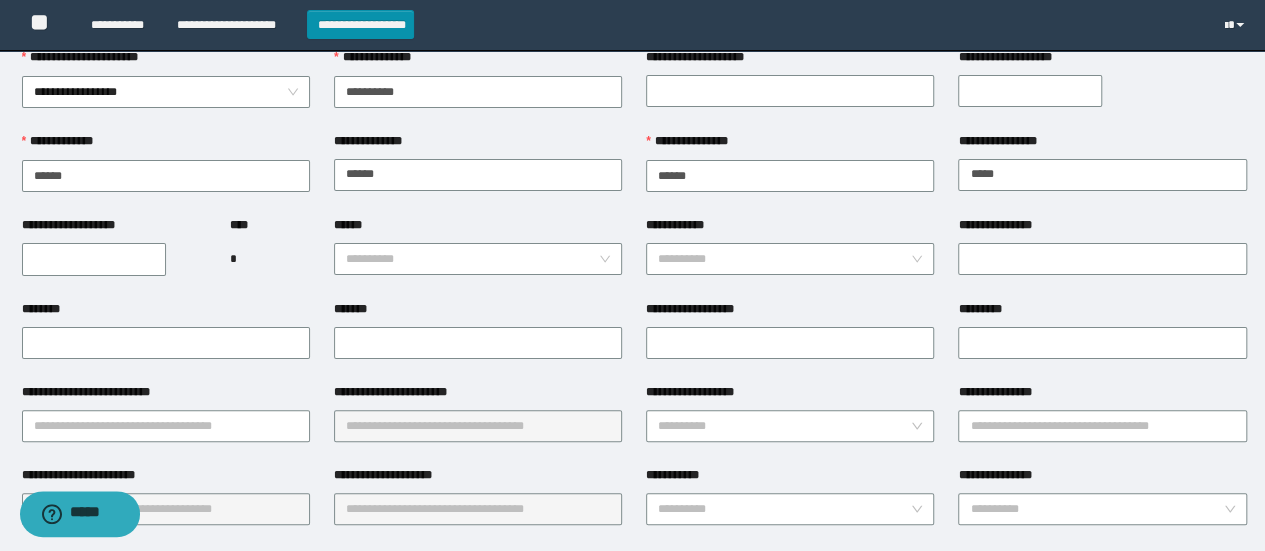 scroll, scrollTop: 12, scrollLeft: 0, axis: vertical 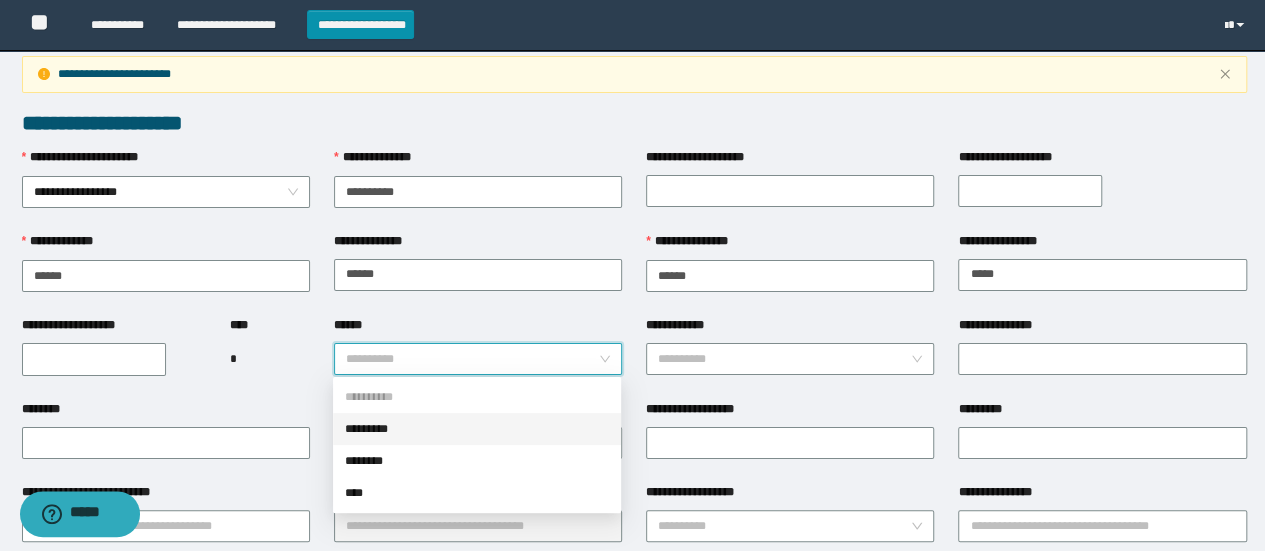 click on "******" at bounding box center (472, 359) 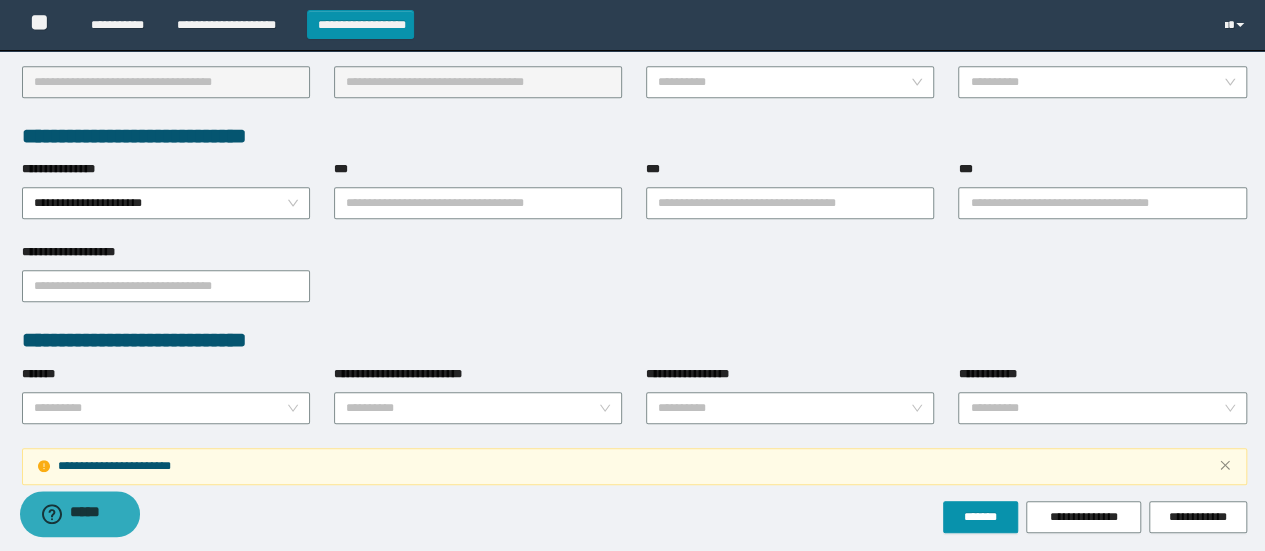 scroll, scrollTop: 612, scrollLeft: 0, axis: vertical 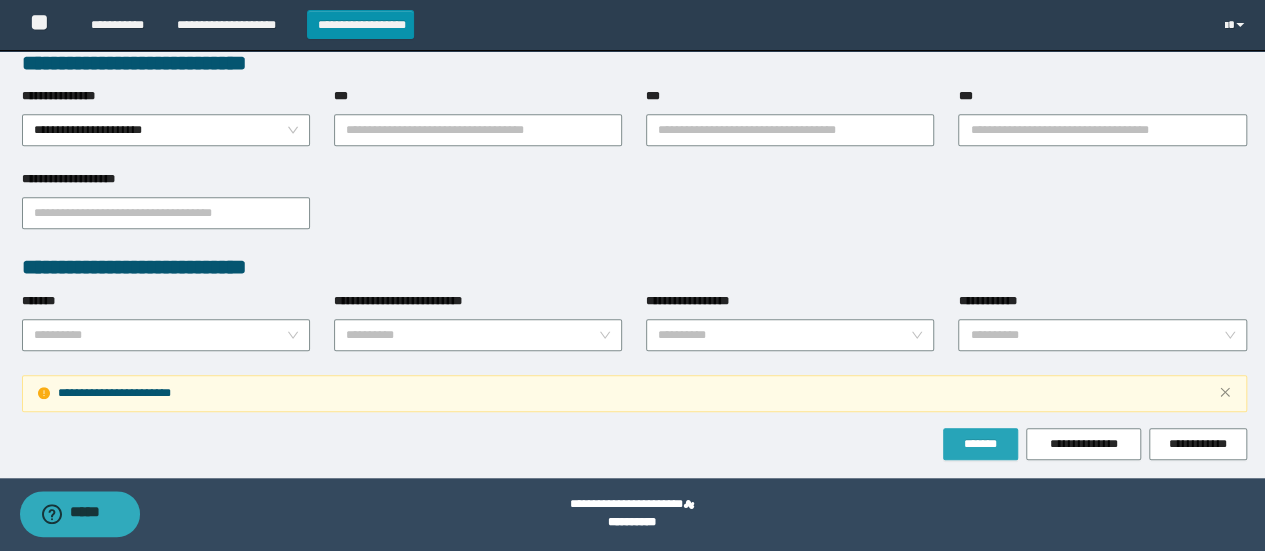 click on "*******" at bounding box center [980, 444] 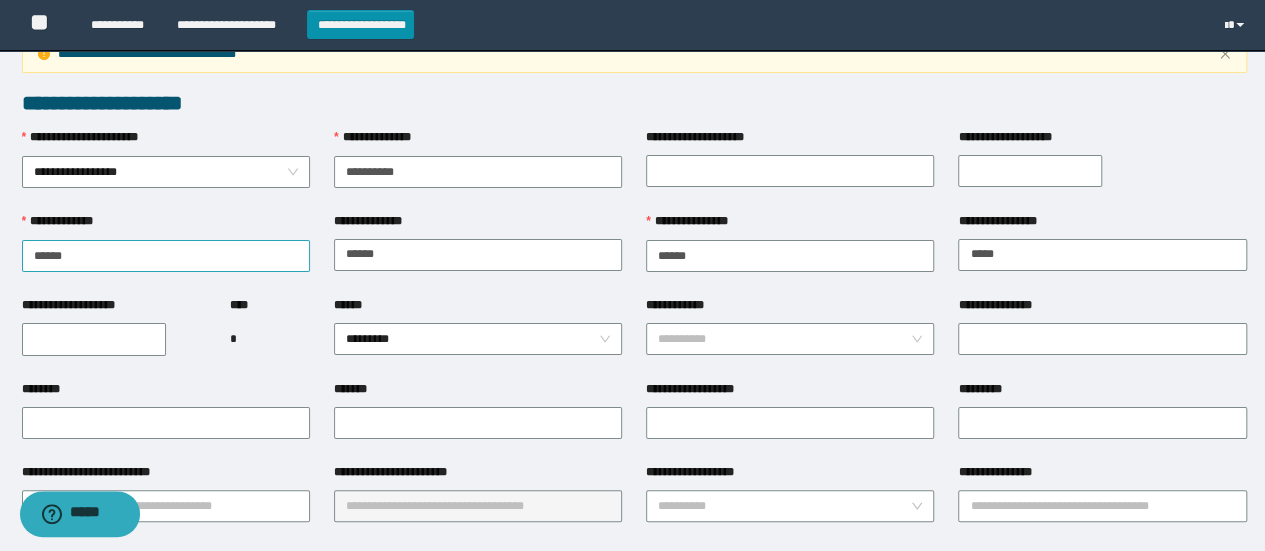 scroll, scrollTop: 12, scrollLeft: 0, axis: vertical 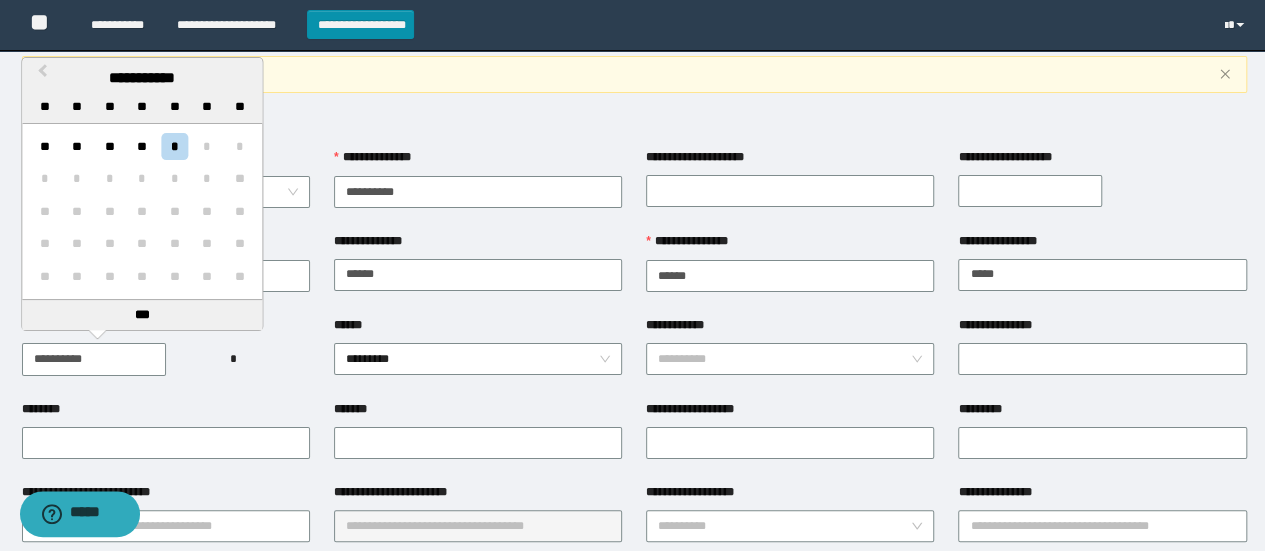 click on "**********" at bounding box center (94, 359) 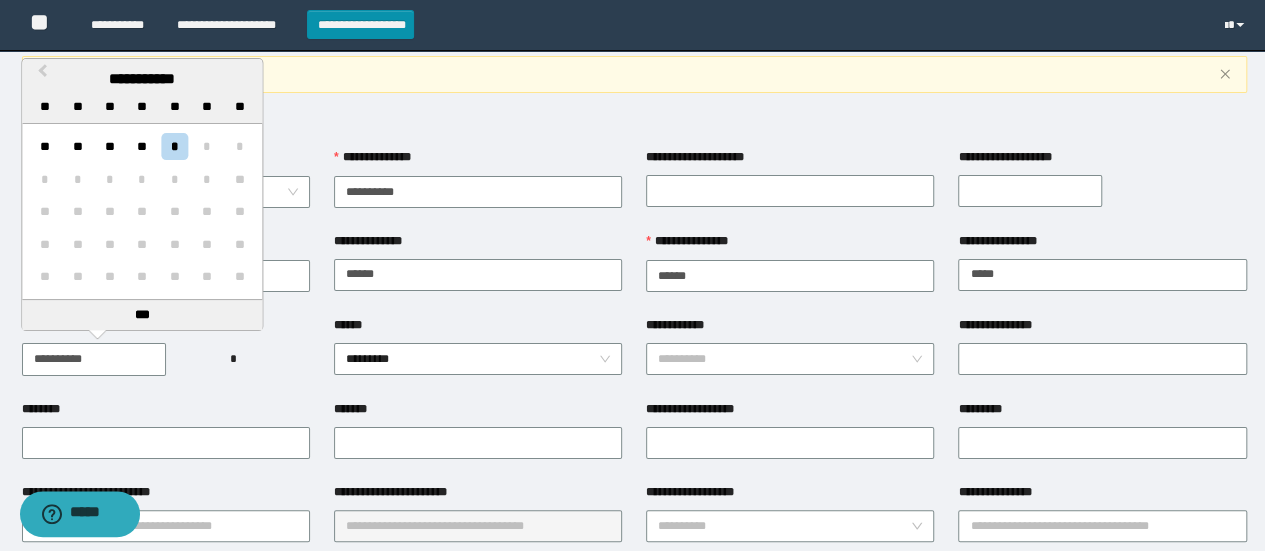 click on "**********" at bounding box center (94, 359) 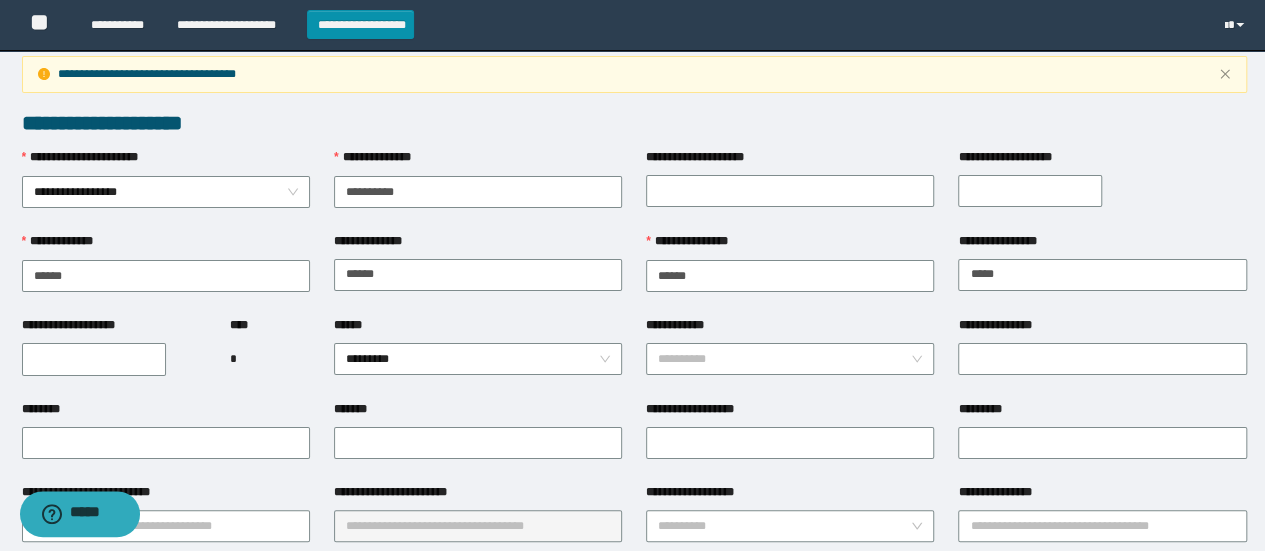 click on "**********" at bounding box center (634, 123) 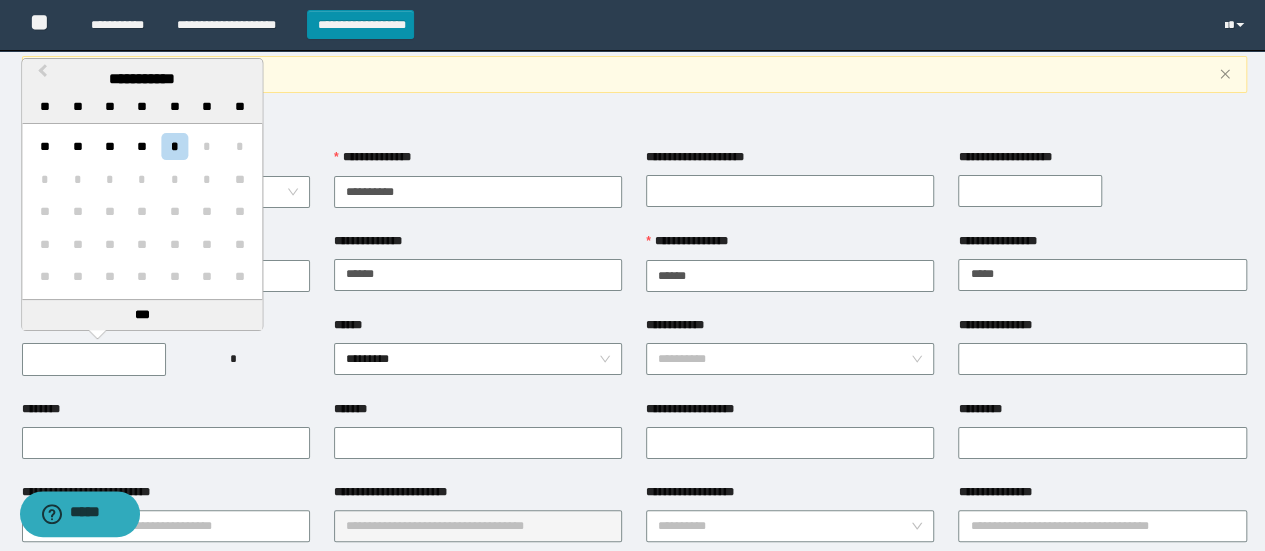 click on "**********" at bounding box center [142, 79] 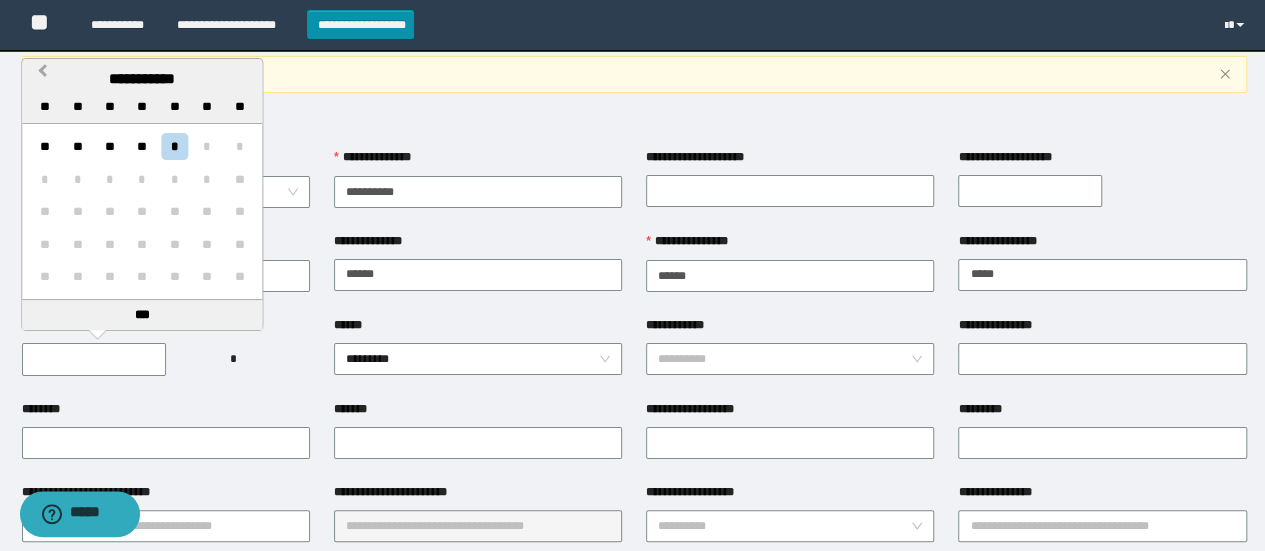 drag, startPoint x: 156, startPoint y: 78, endPoint x: 50, endPoint y: 77, distance: 106.004715 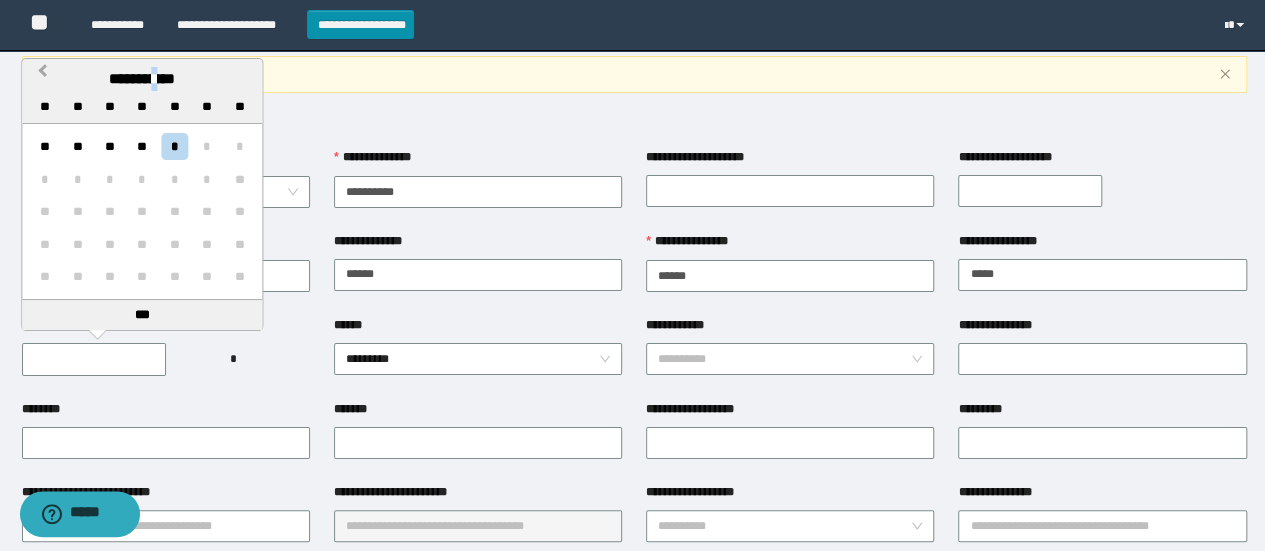 click on "**********" at bounding box center [42, 75] 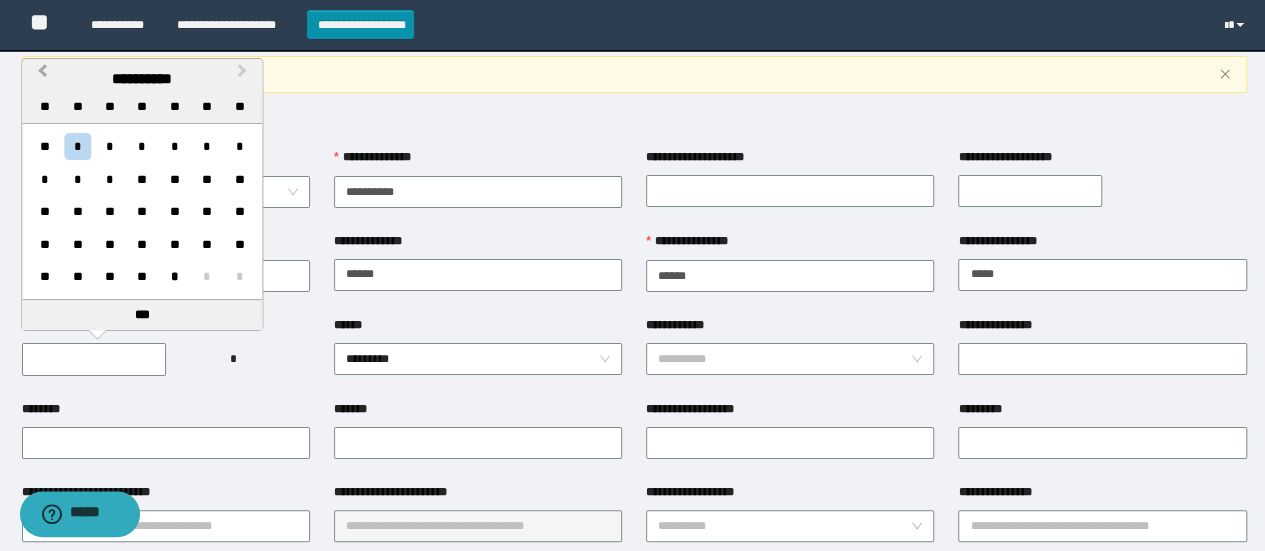 click on "**********" at bounding box center [40, 77] 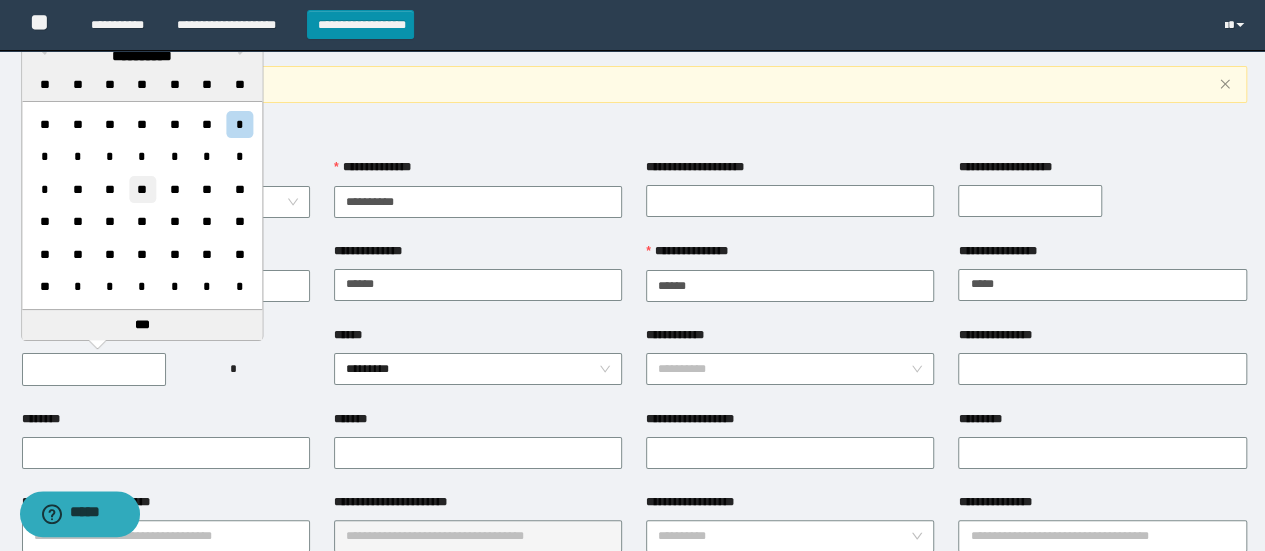 scroll, scrollTop: 0, scrollLeft: 0, axis: both 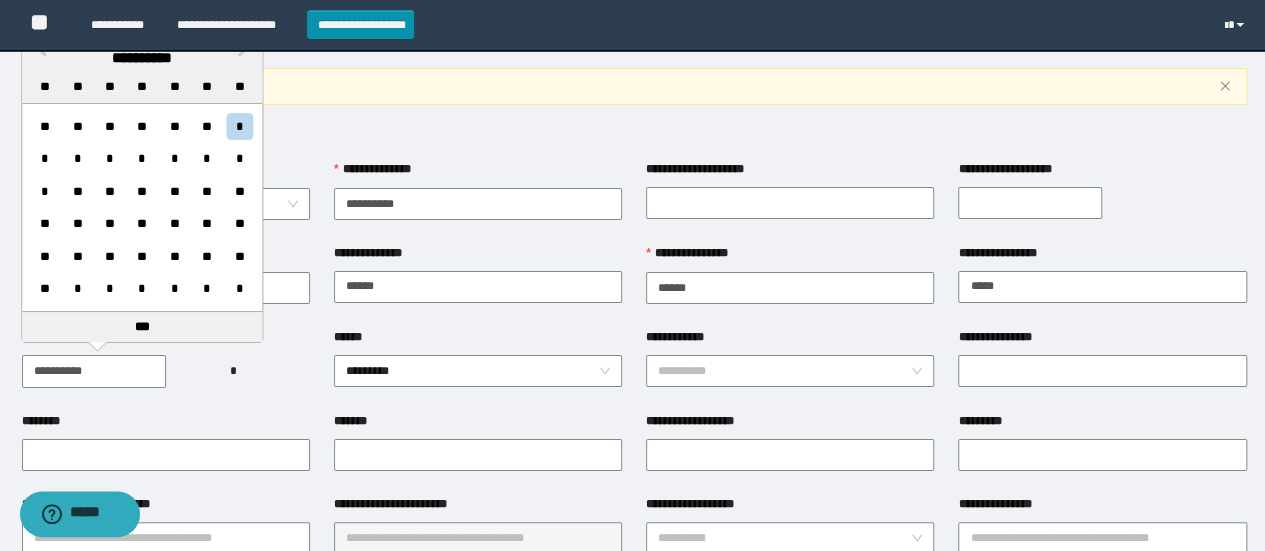 click on "**********" at bounding box center (94, 371) 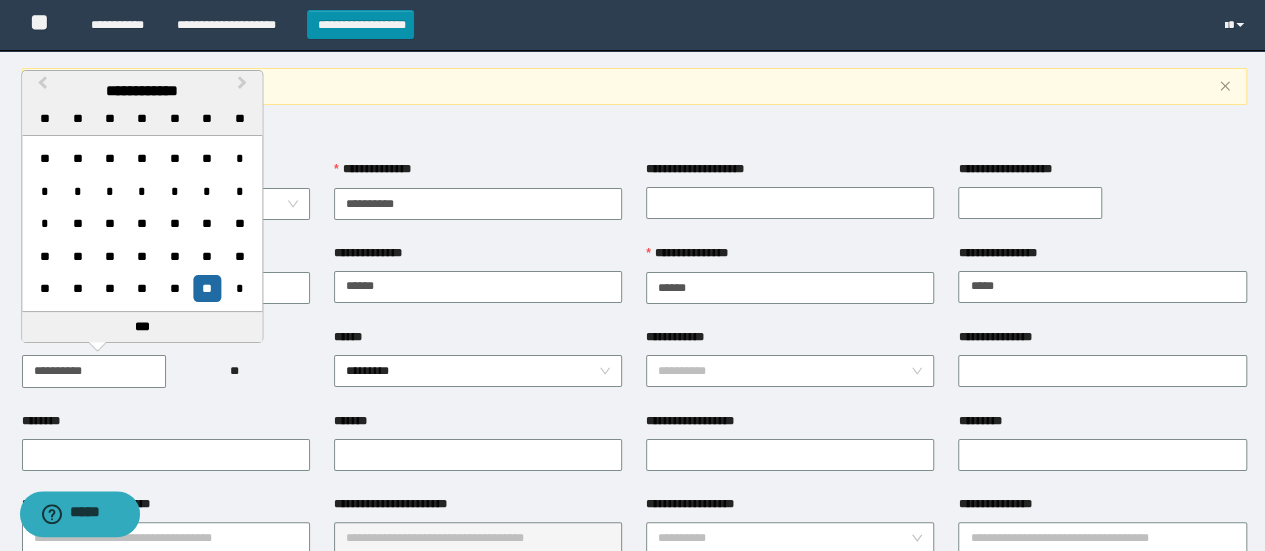 click on "**" at bounding box center [270, 371] 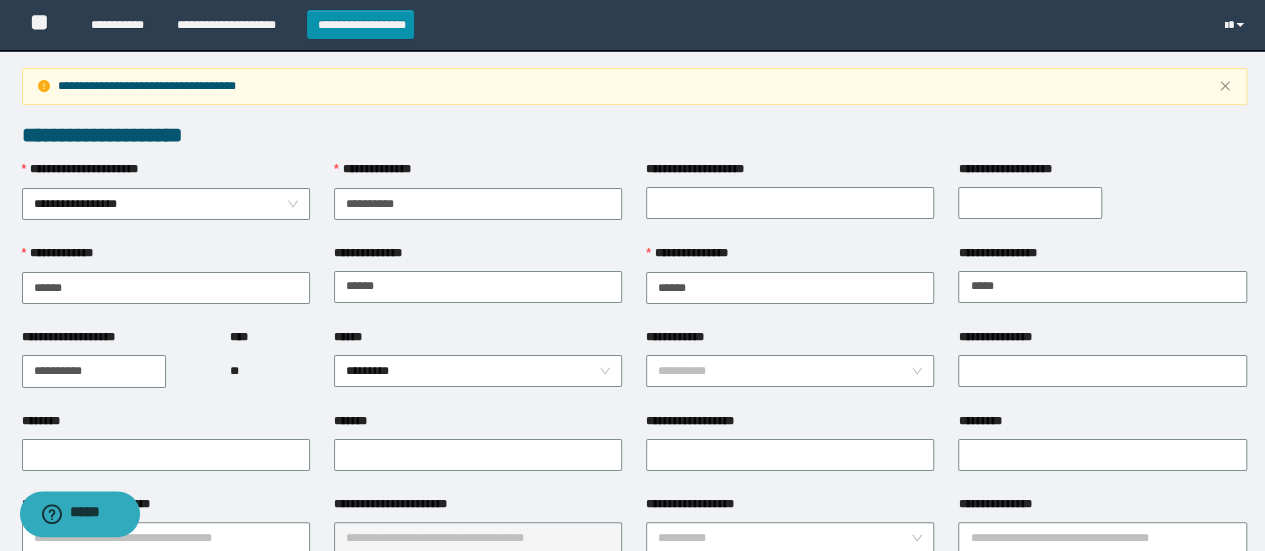 click on "**********" at bounding box center (94, 371) 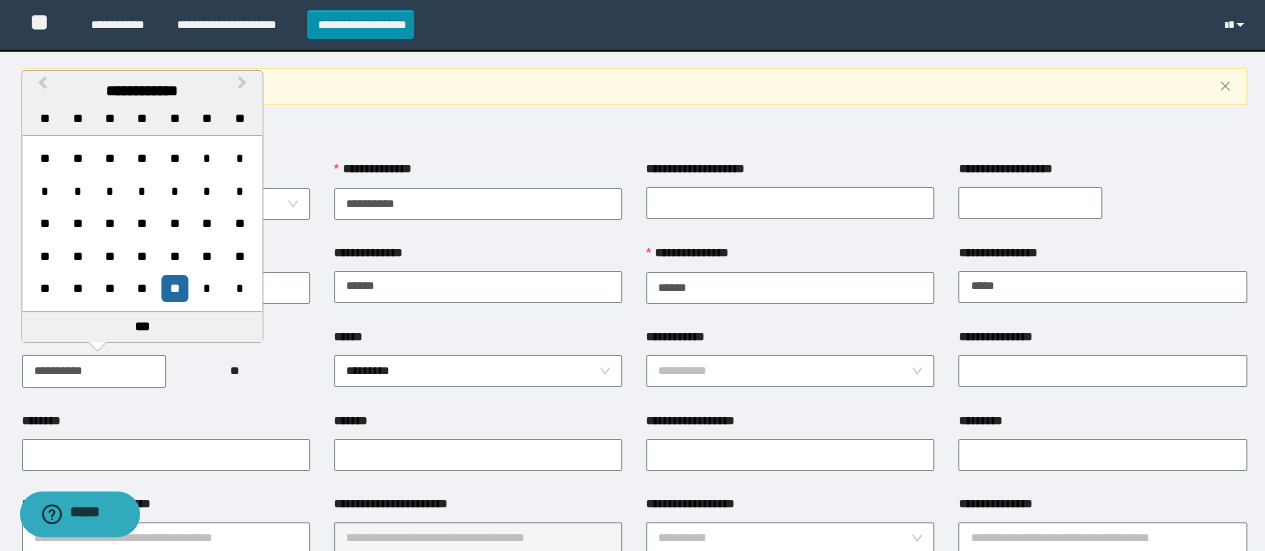 type on "**********" 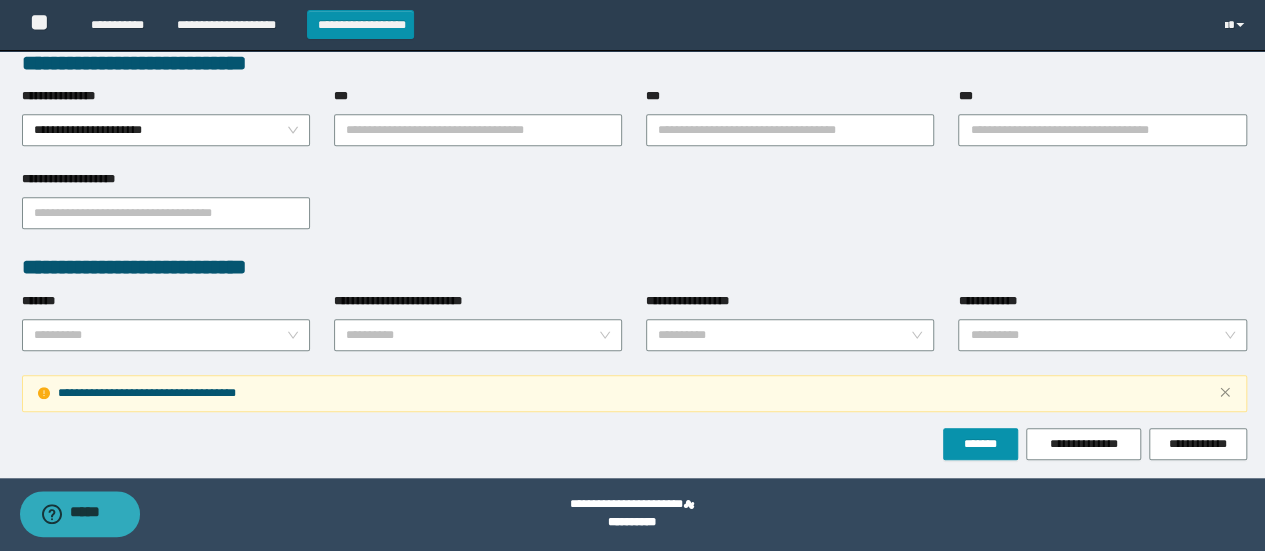 scroll, scrollTop: 612, scrollLeft: 0, axis: vertical 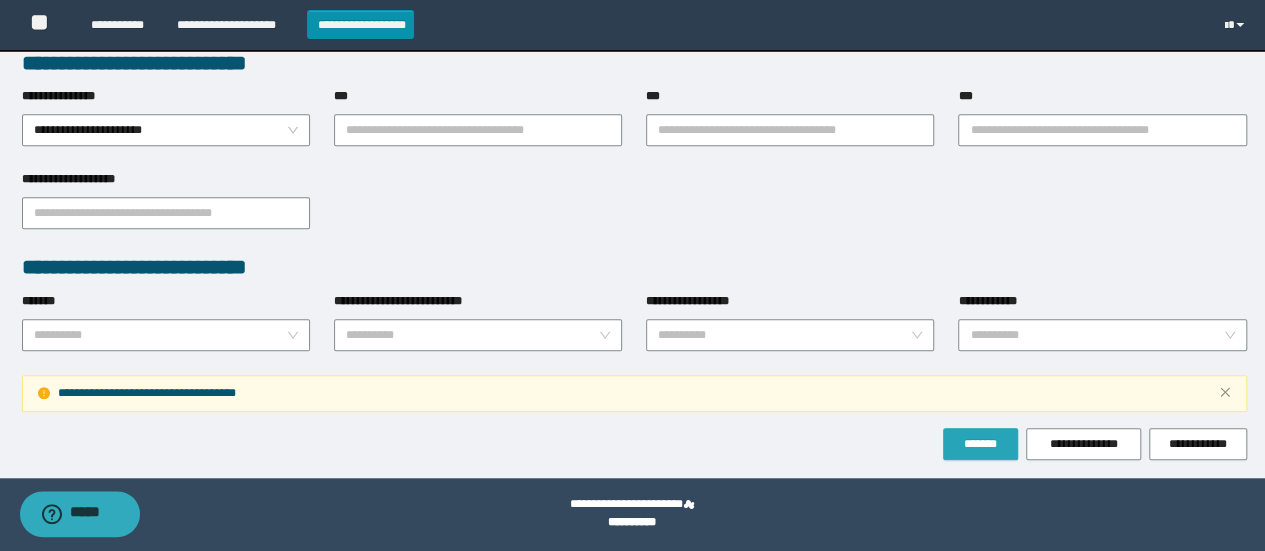 click on "*******" at bounding box center (980, 444) 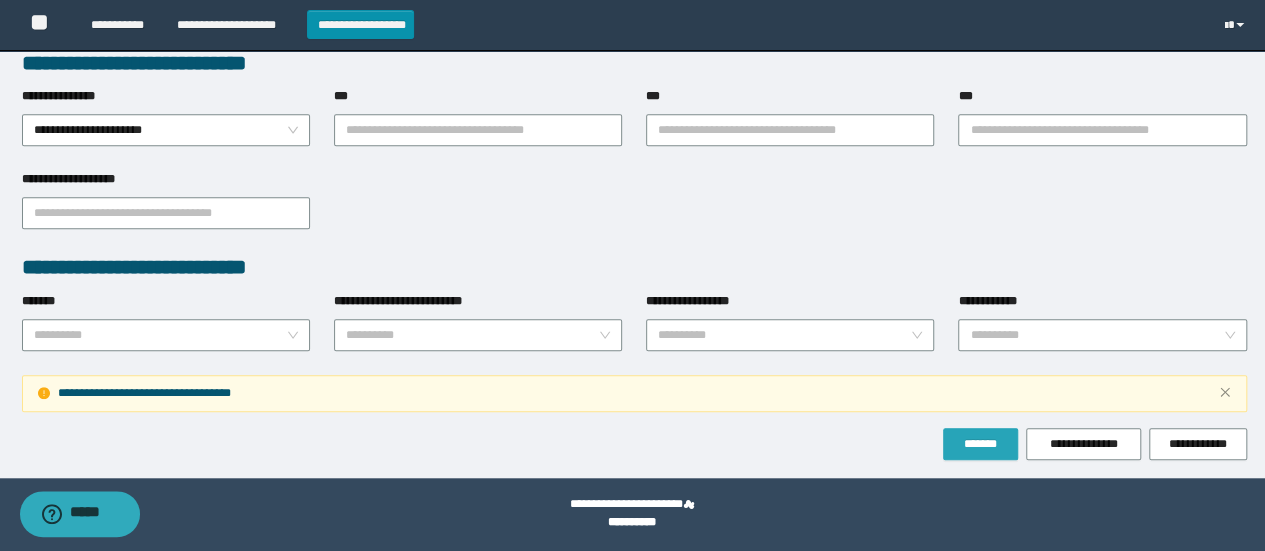 scroll, scrollTop: 212, scrollLeft: 0, axis: vertical 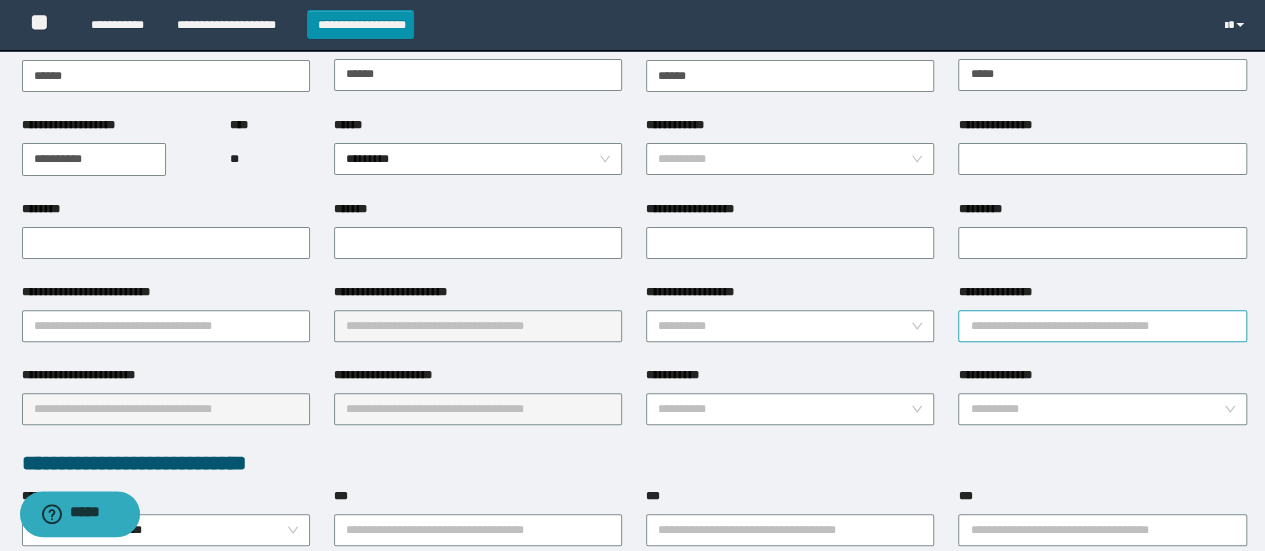 click on "**********" at bounding box center [1102, 326] 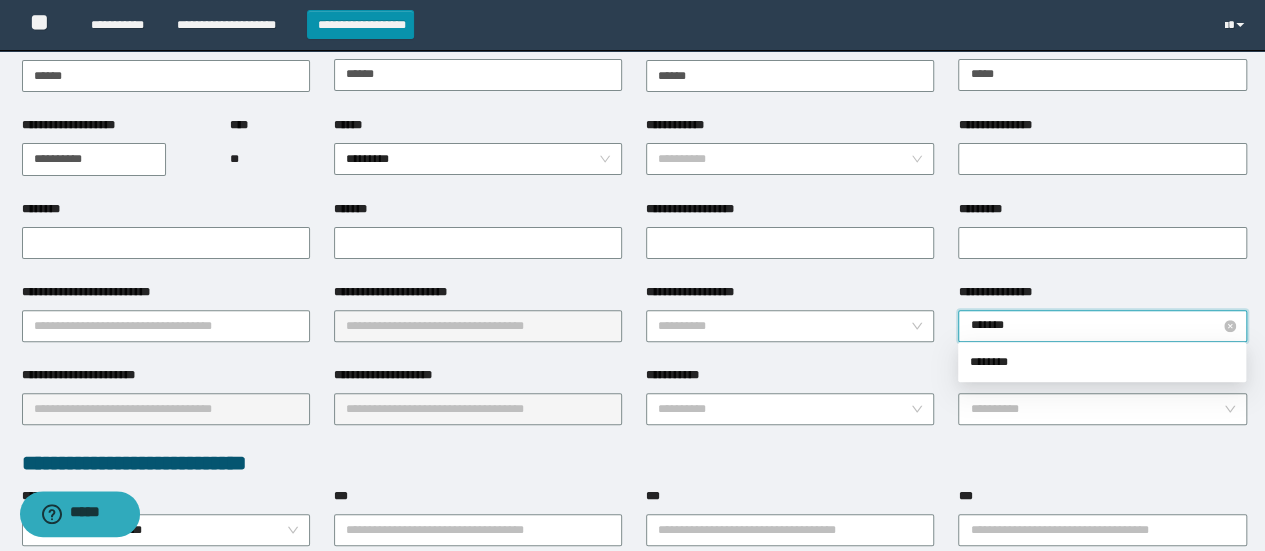 type on "********" 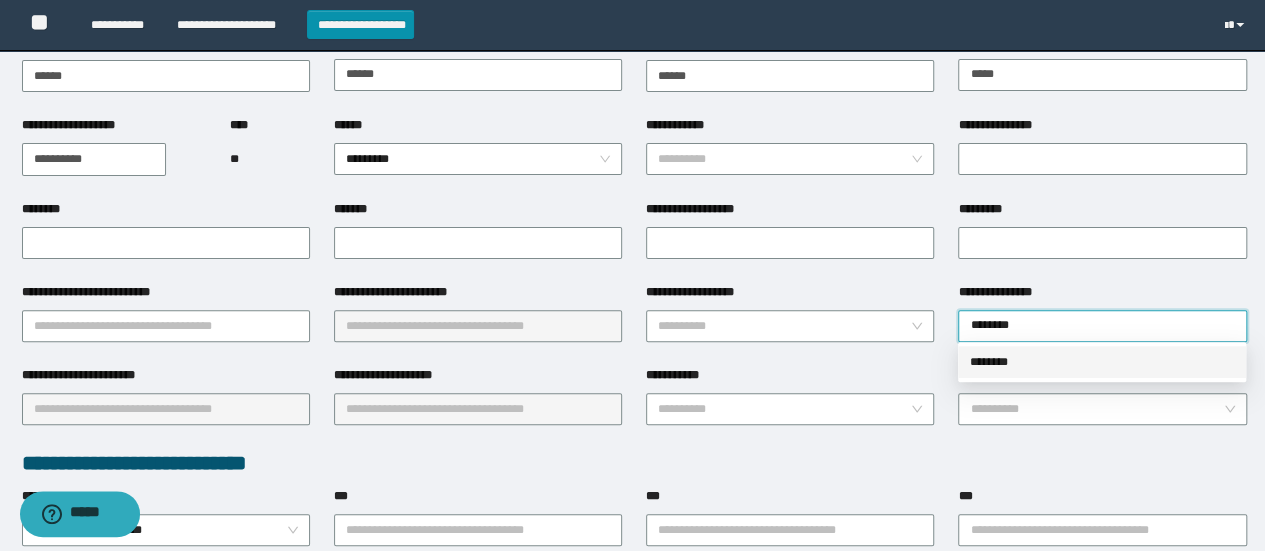 click on "********" at bounding box center (1102, 362) 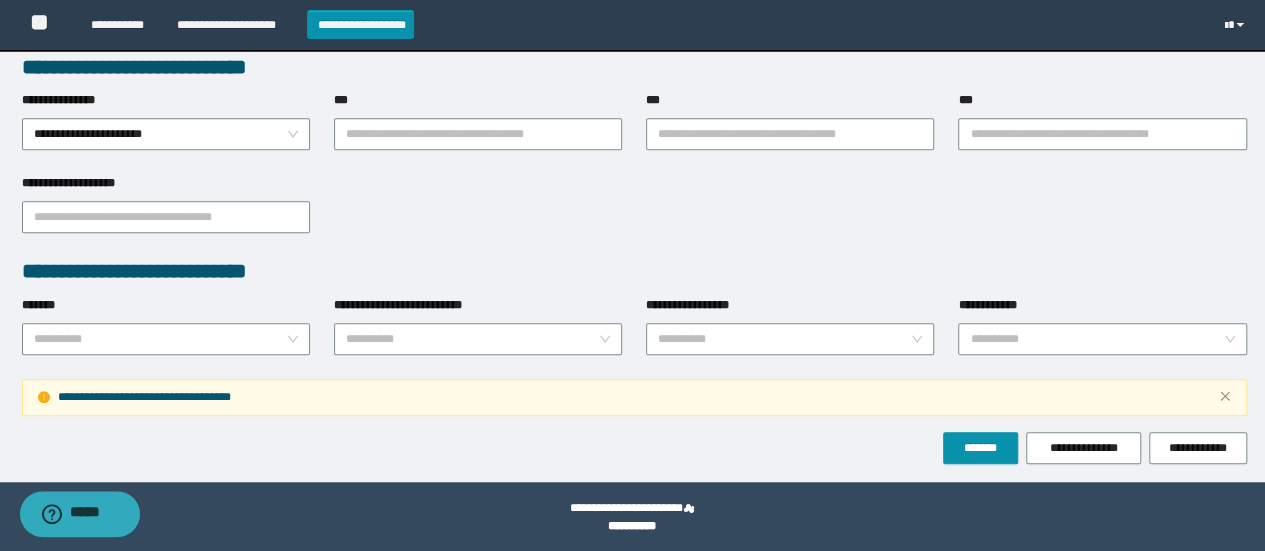 scroll, scrollTop: 612, scrollLeft: 0, axis: vertical 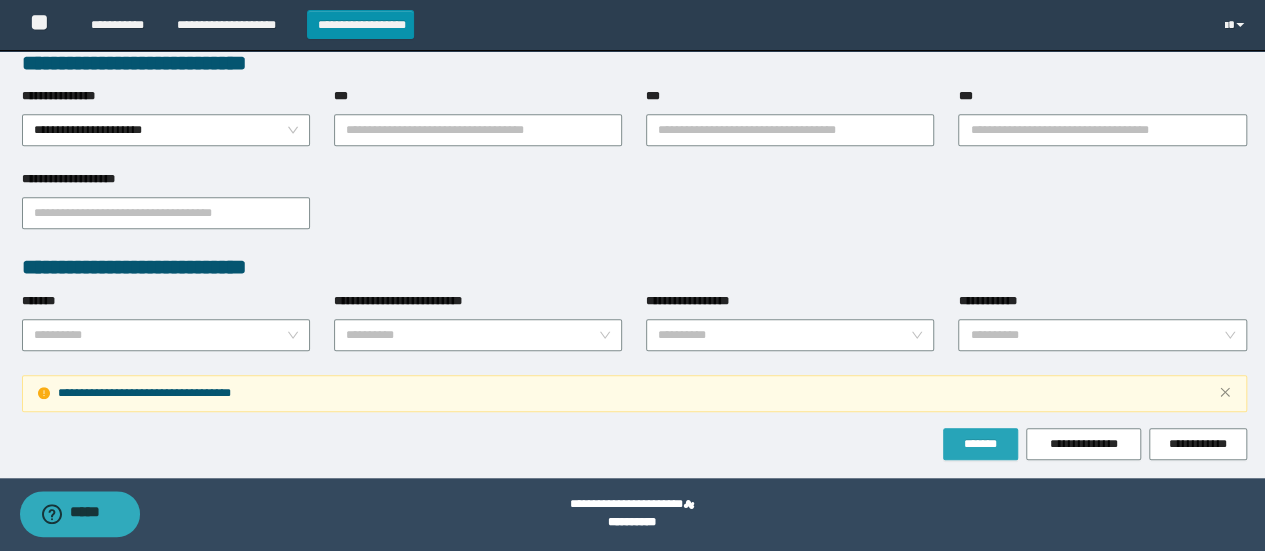 click on "*******" at bounding box center [980, 444] 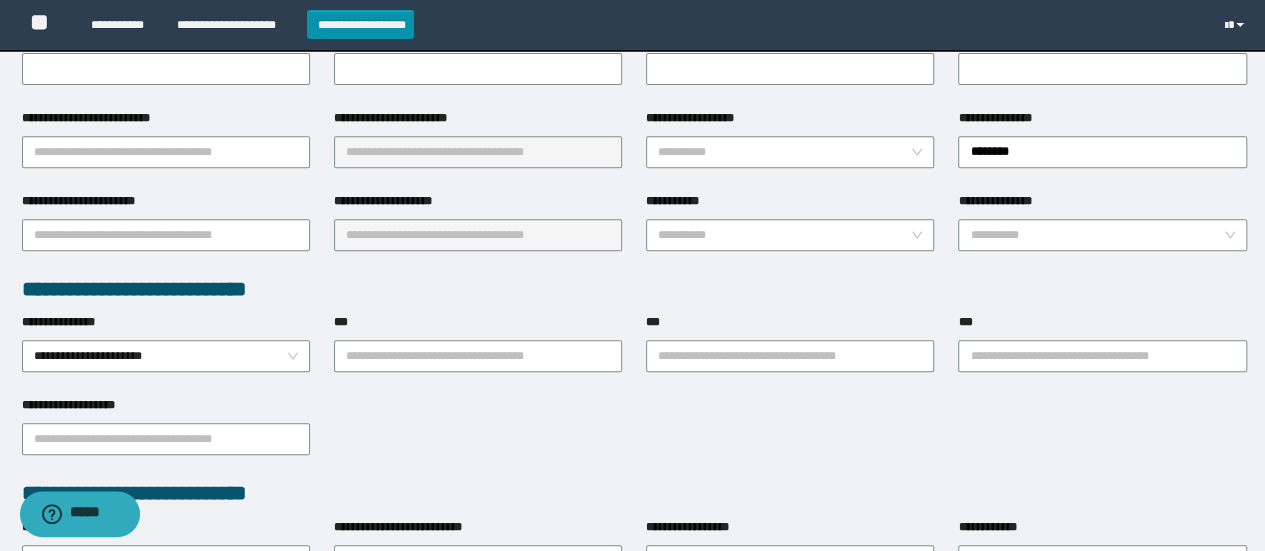 scroll, scrollTop: 412, scrollLeft: 0, axis: vertical 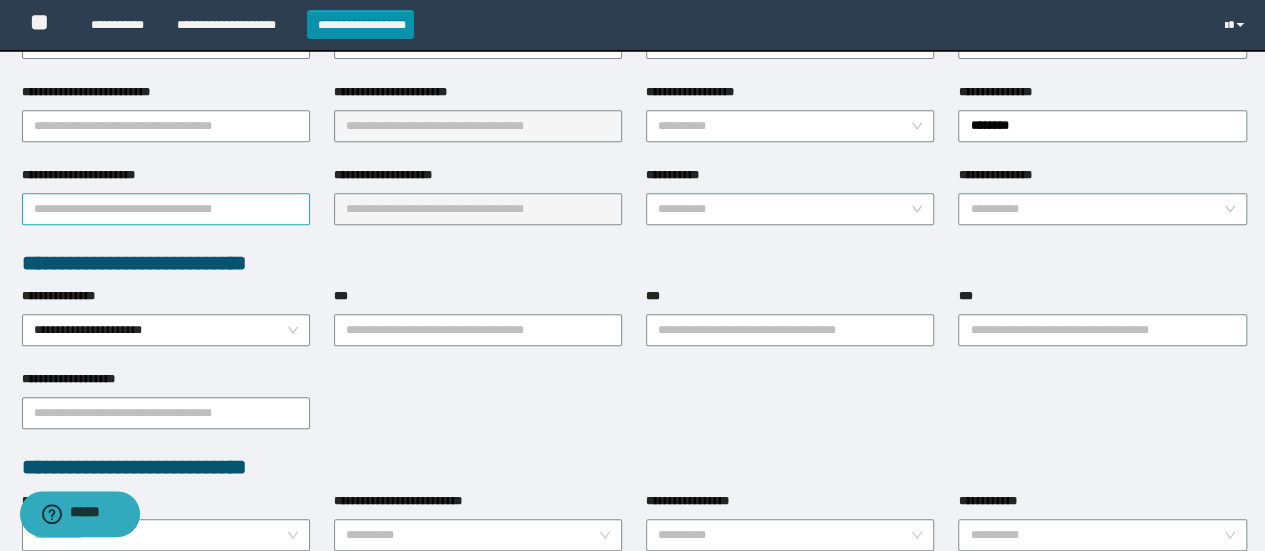 click on "**********" at bounding box center [166, 209] 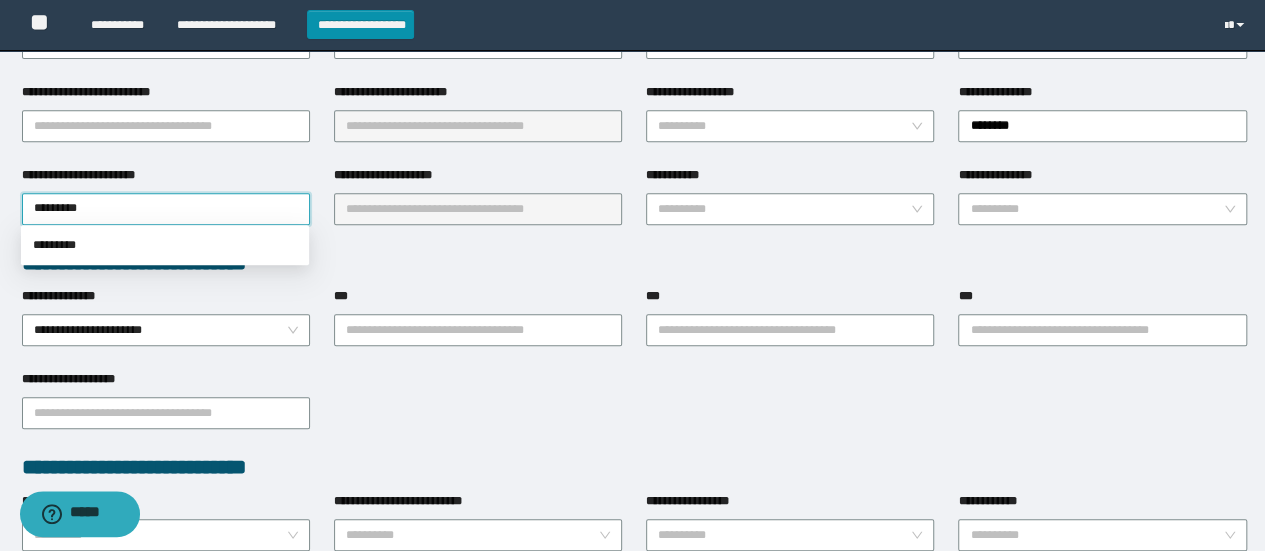type on "*********" 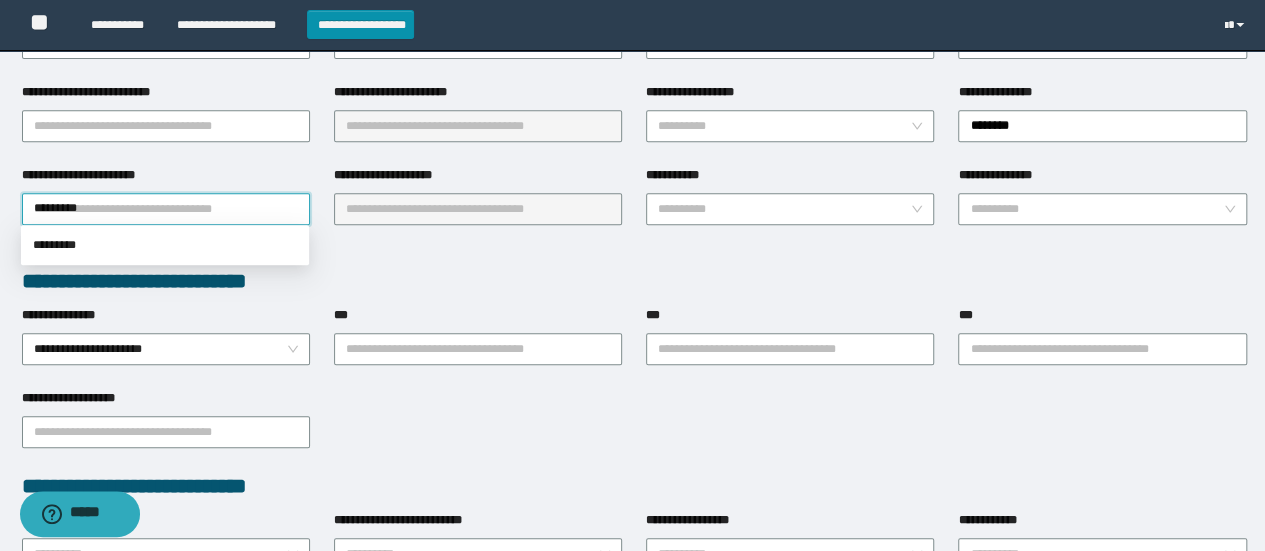 click on "*********" at bounding box center (166, 209) 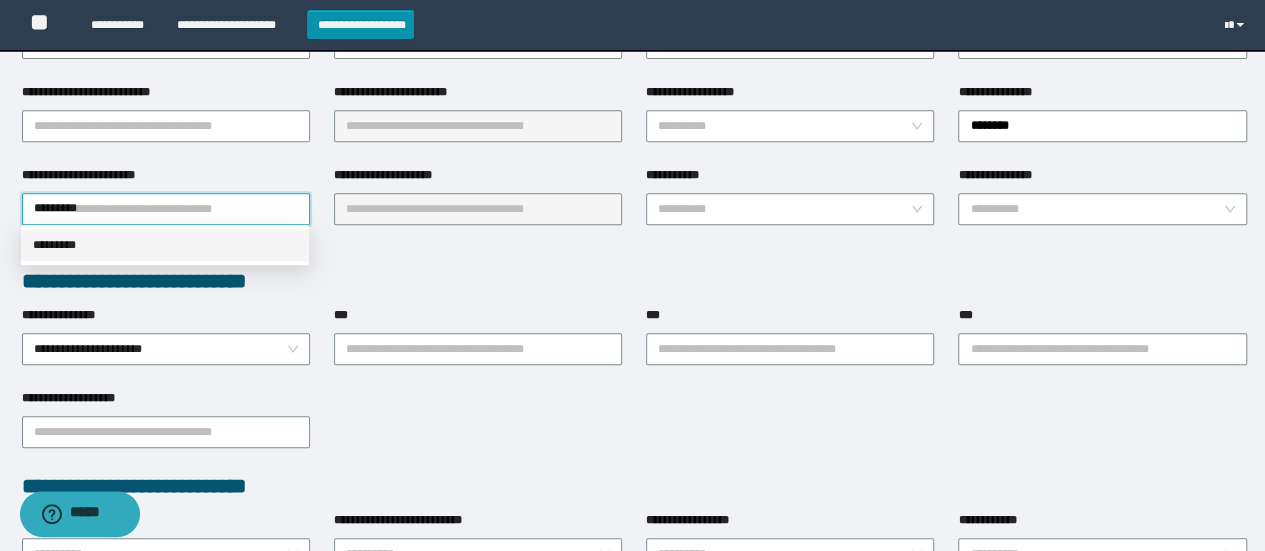 click on "*********" at bounding box center (165, 245) 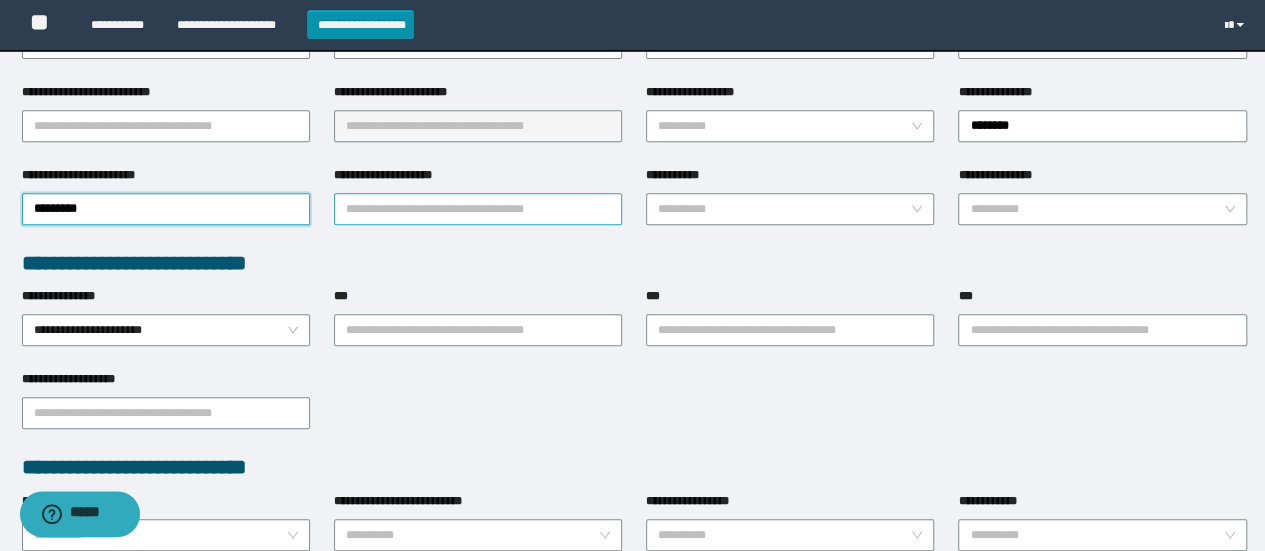 click on "**********" at bounding box center (478, 209) 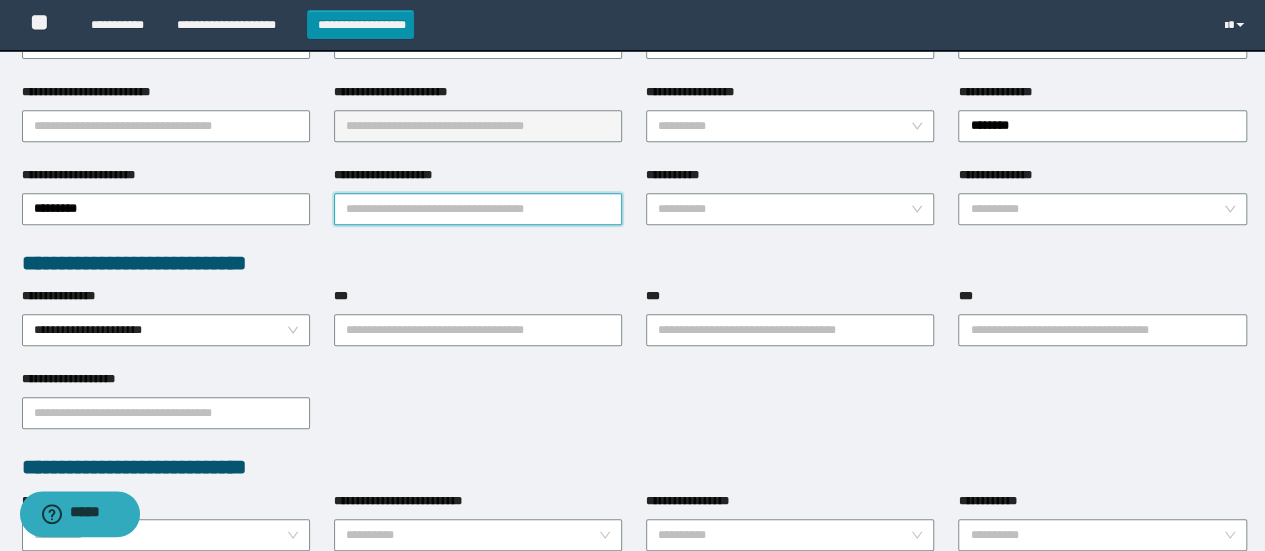 click on "**********" at bounding box center [478, 209] 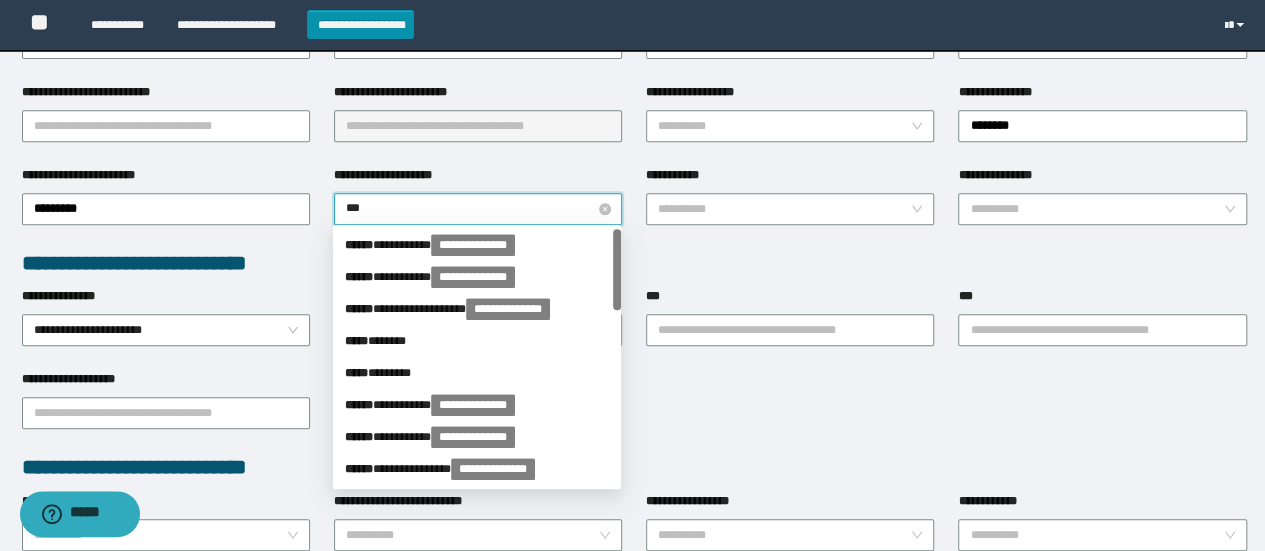 type on "****" 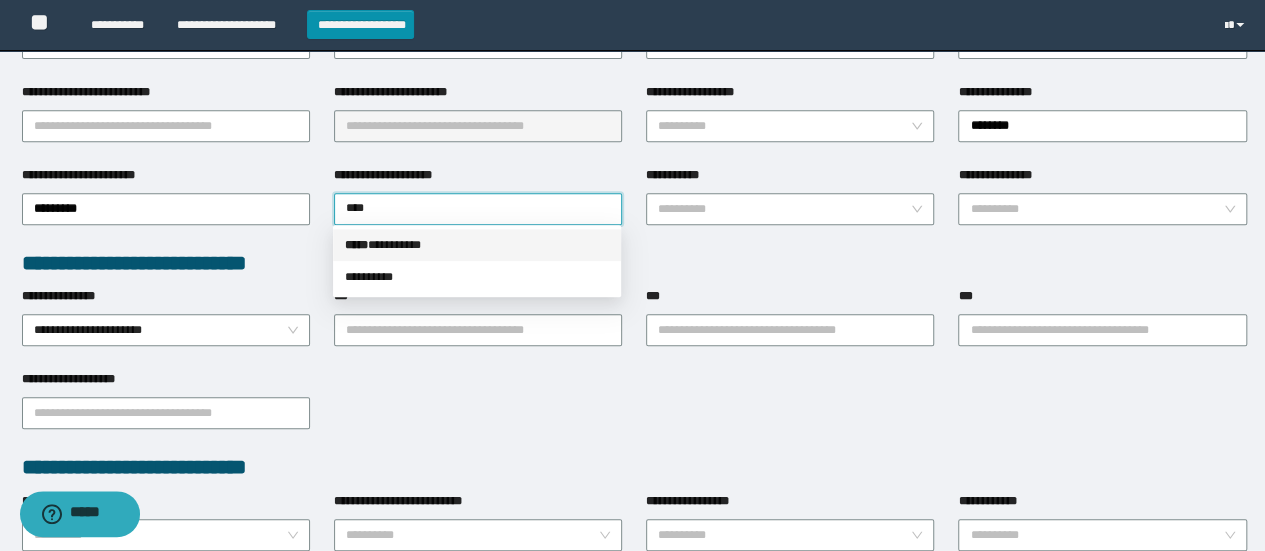 click on "***** * ********" at bounding box center (477, 245) 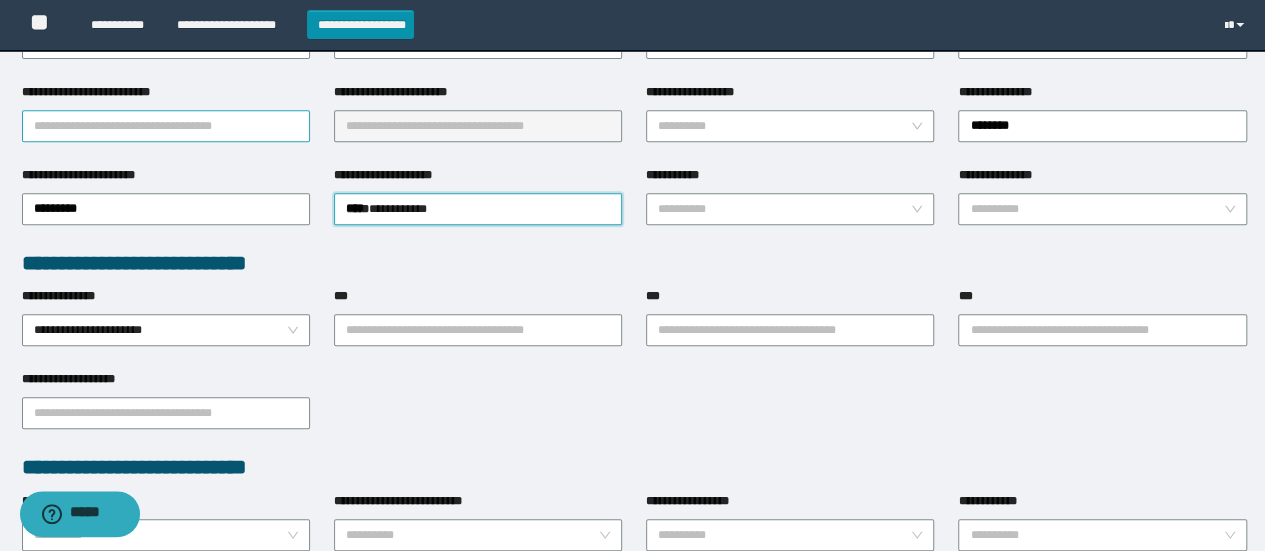 click on "**********" at bounding box center (166, 126) 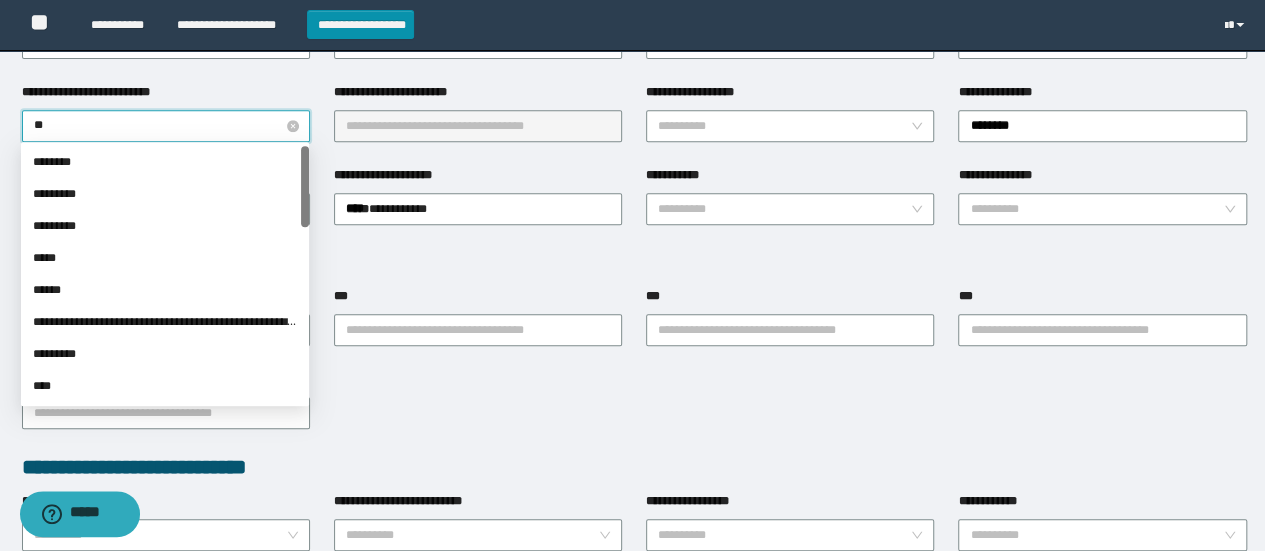 type on "***" 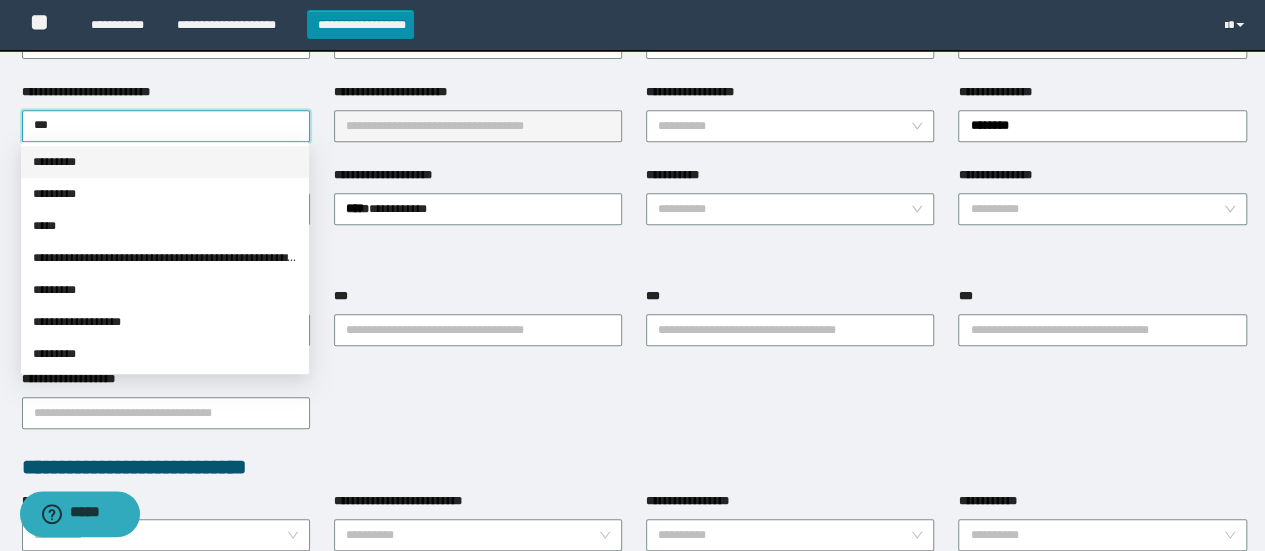 click on "*********" at bounding box center (165, 162) 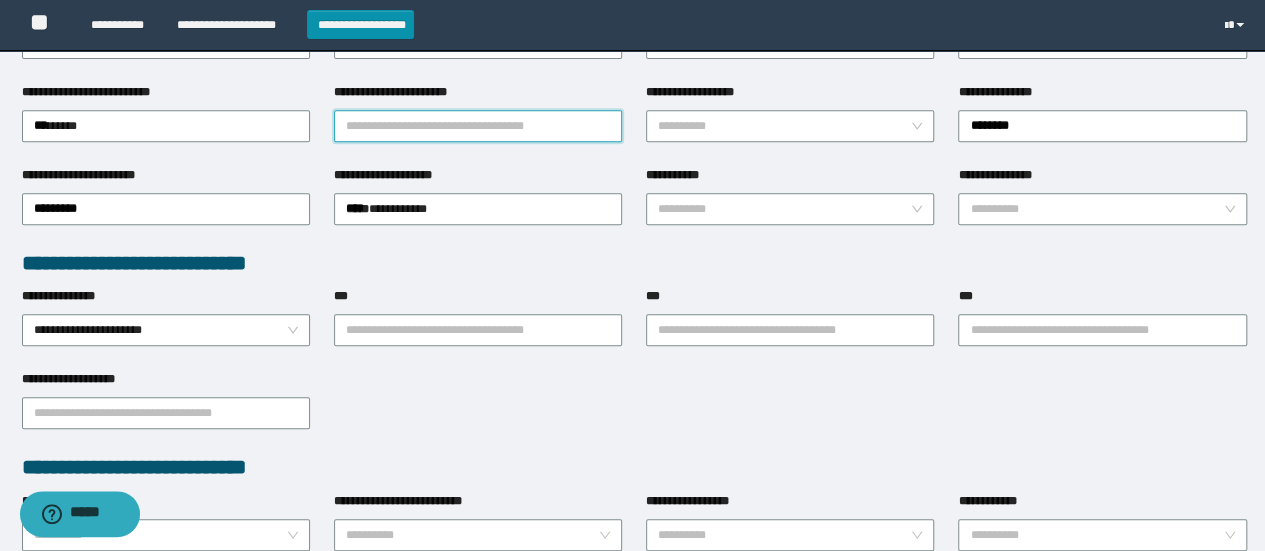click on "**********" at bounding box center (478, 126) 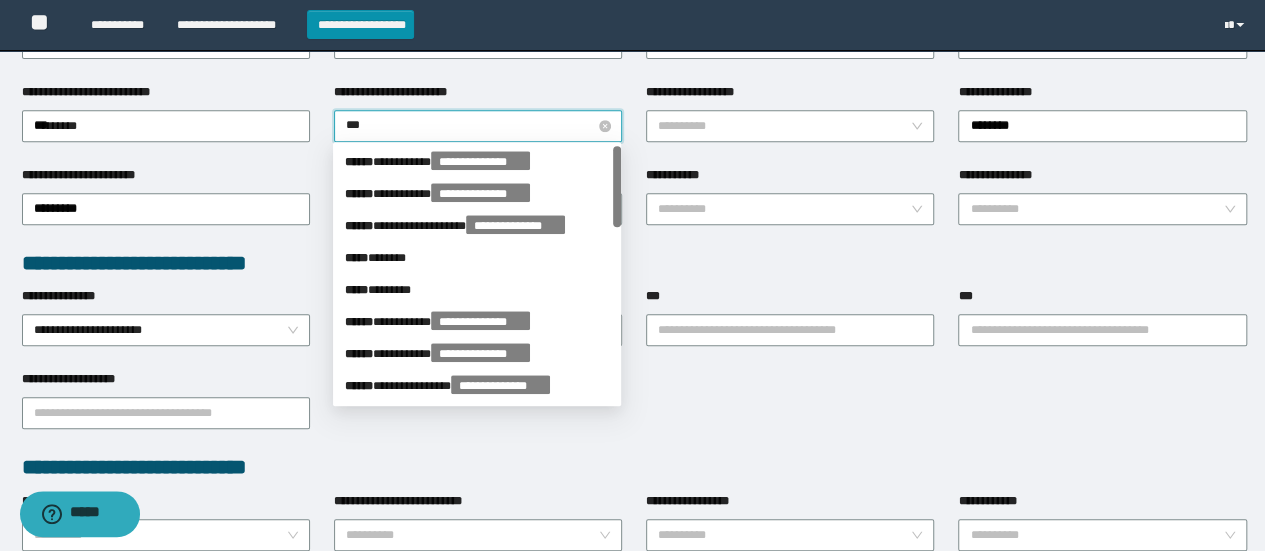 type on "****" 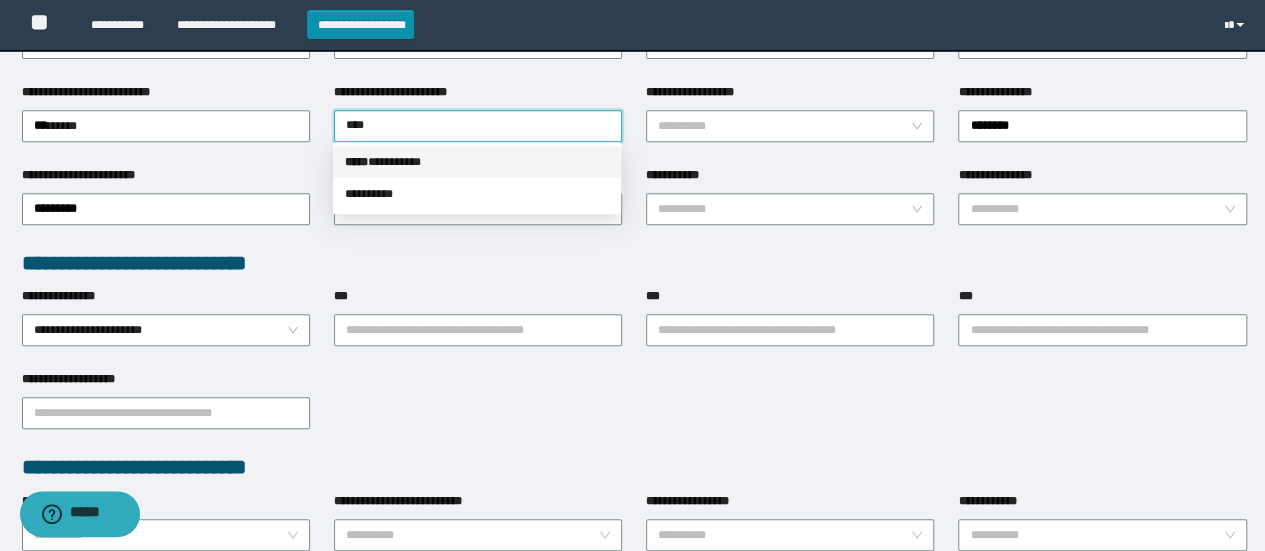 click on "***** * ********" at bounding box center (477, 162) 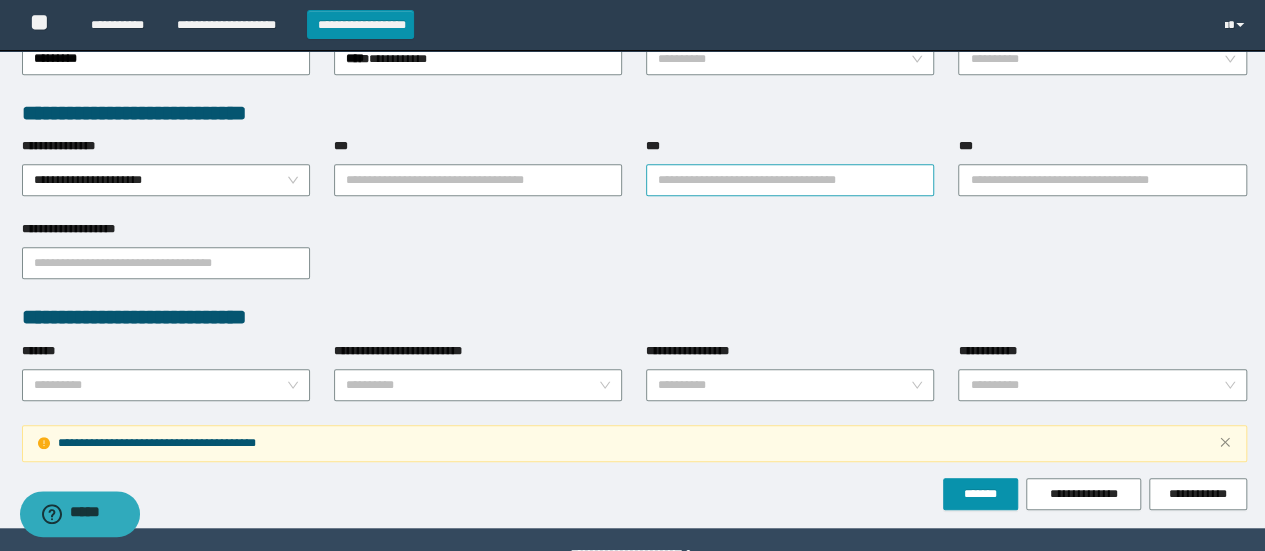 scroll, scrollTop: 612, scrollLeft: 0, axis: vertical 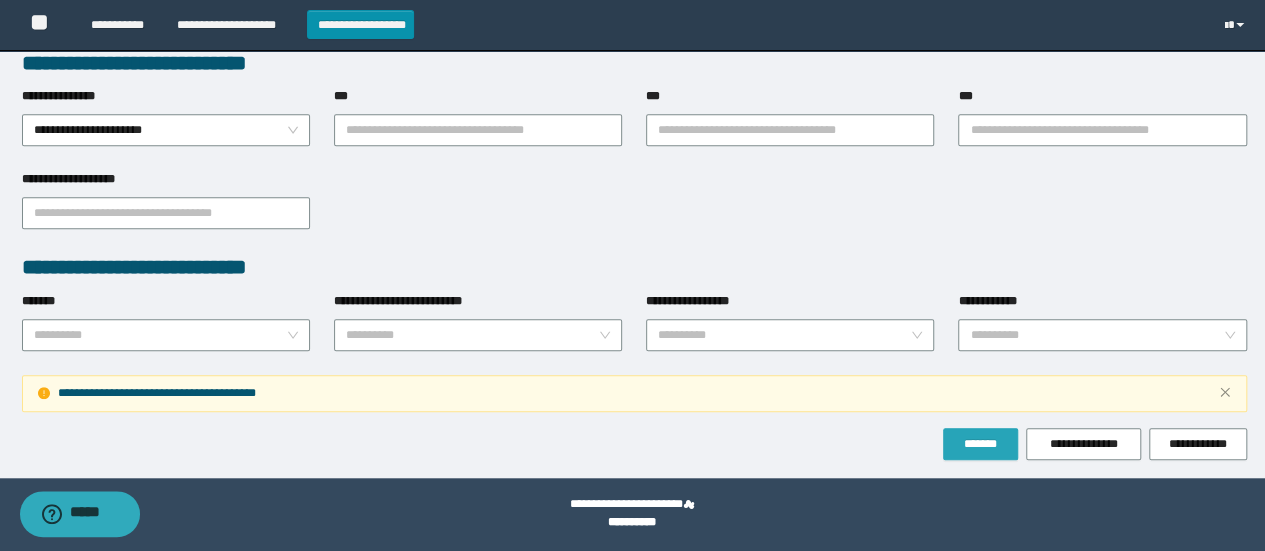 drag, startPoint x: 984, startPoint y: 421, endPoint x: 975, endPoint y: 437, distance: 18.35756 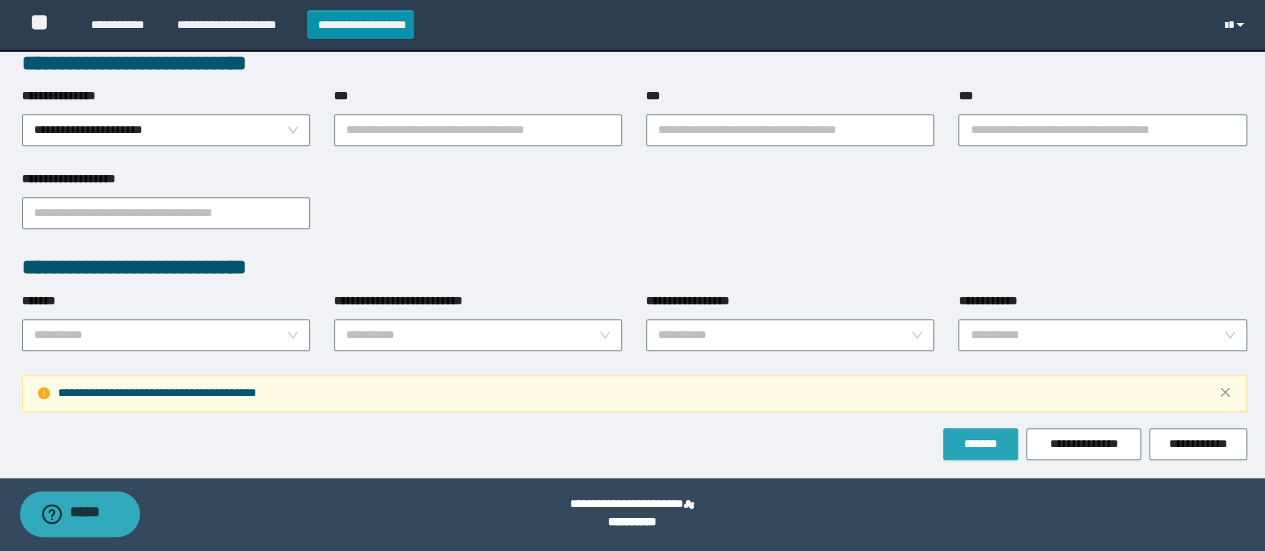 click on "*******" at bounding box center (980, 444) 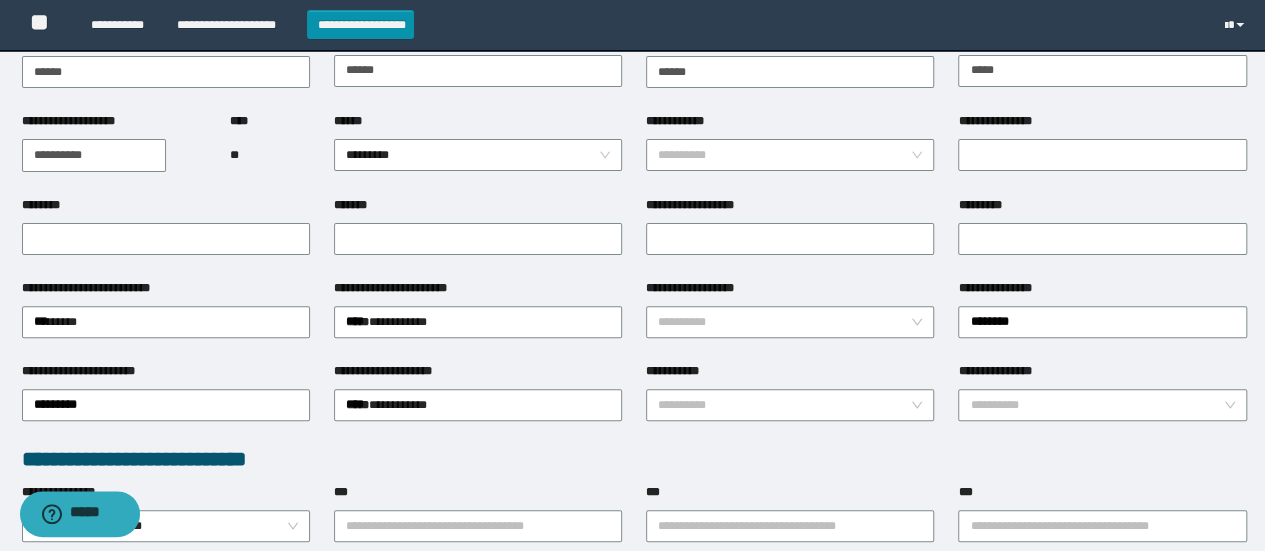 scroll, scrollTop: 212, scrollLeft: 0, axis: vertical 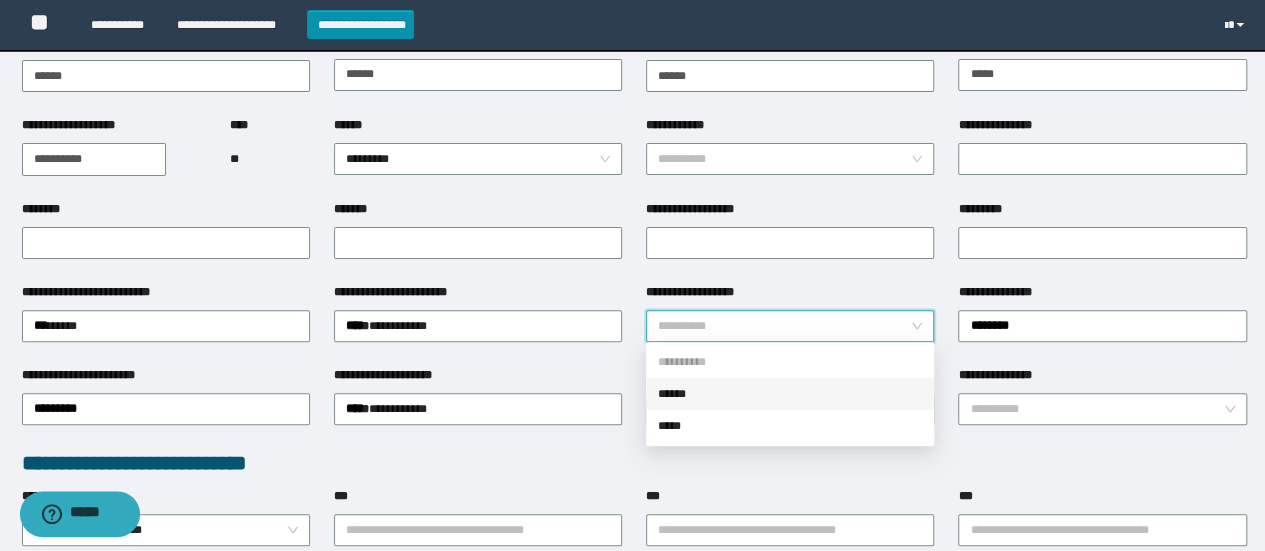 click on "**********" at bounding box center (784, 326) 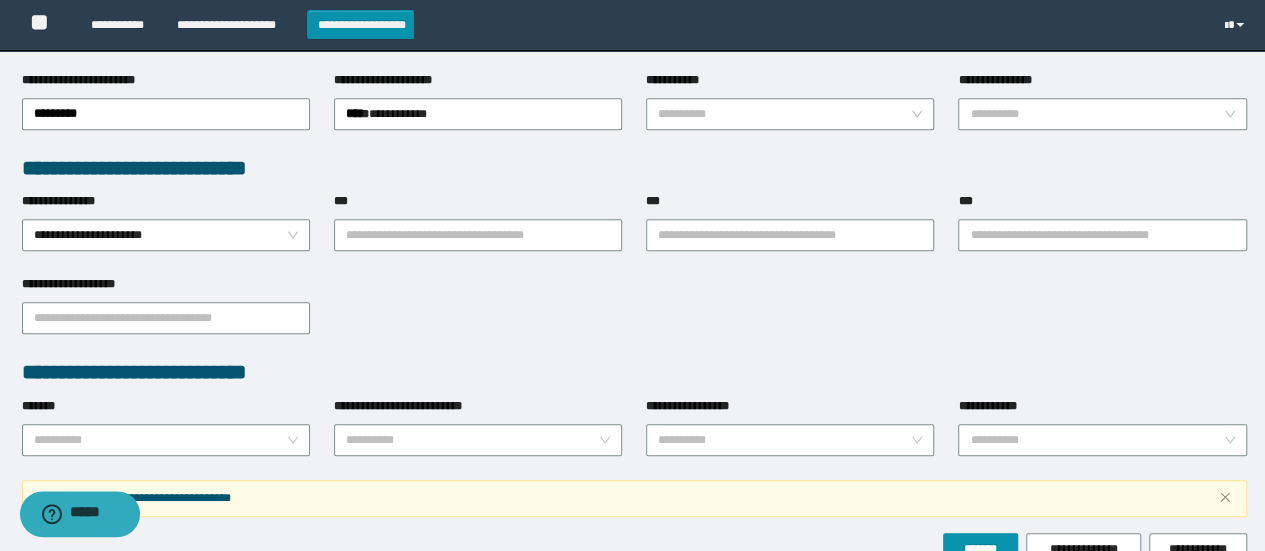 scroll, scrollTop: 612, scrollLeft: 0, axis: vertical 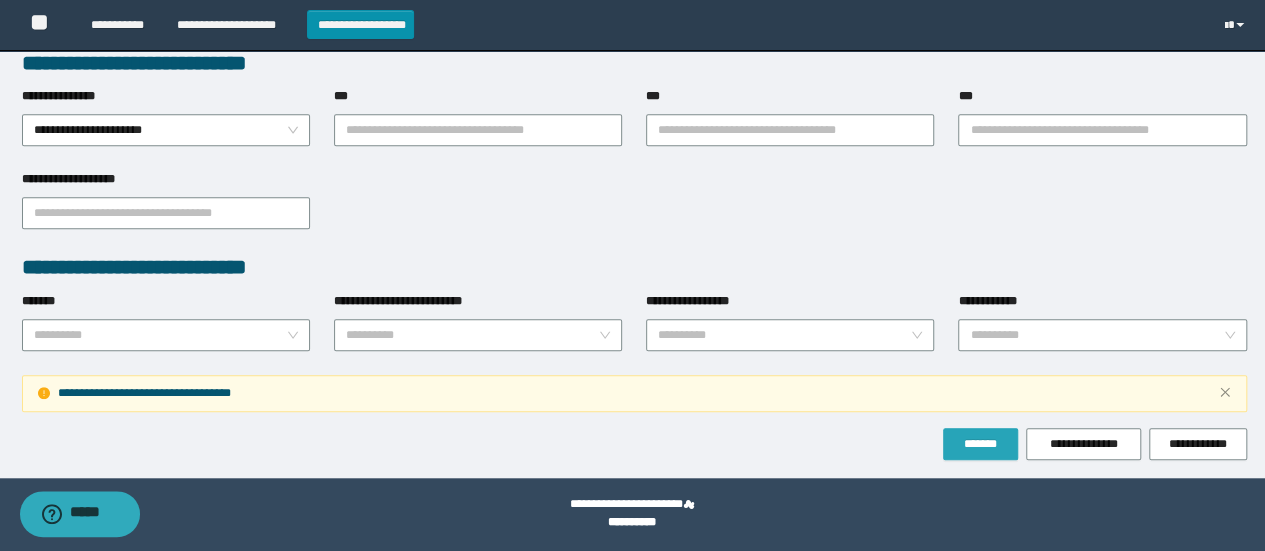 click on "*******" at bounding box center (980, 444) 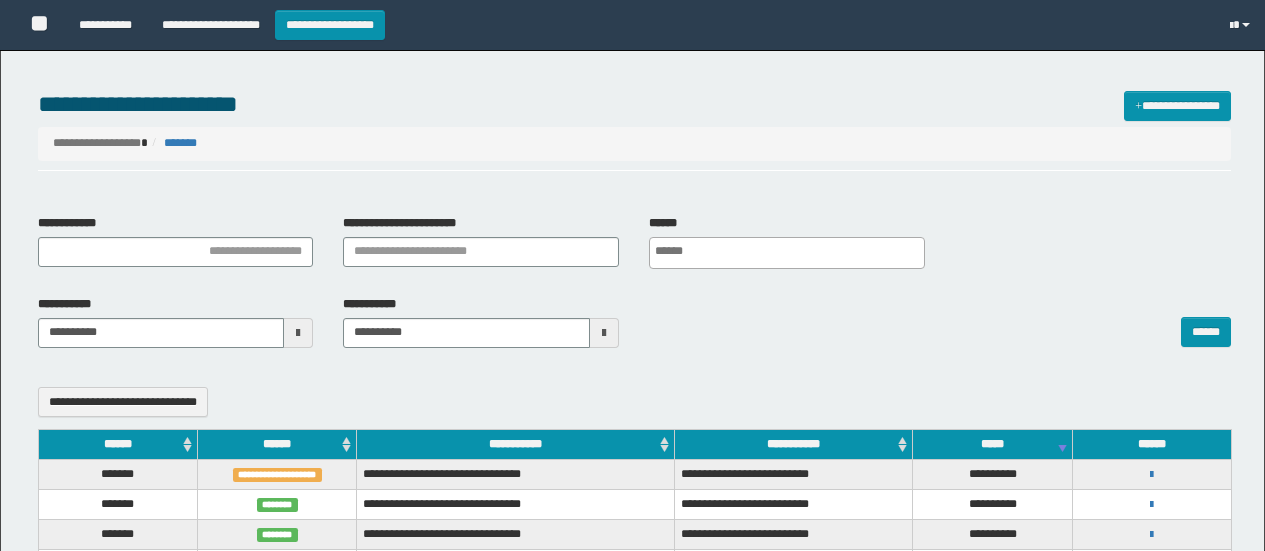 select 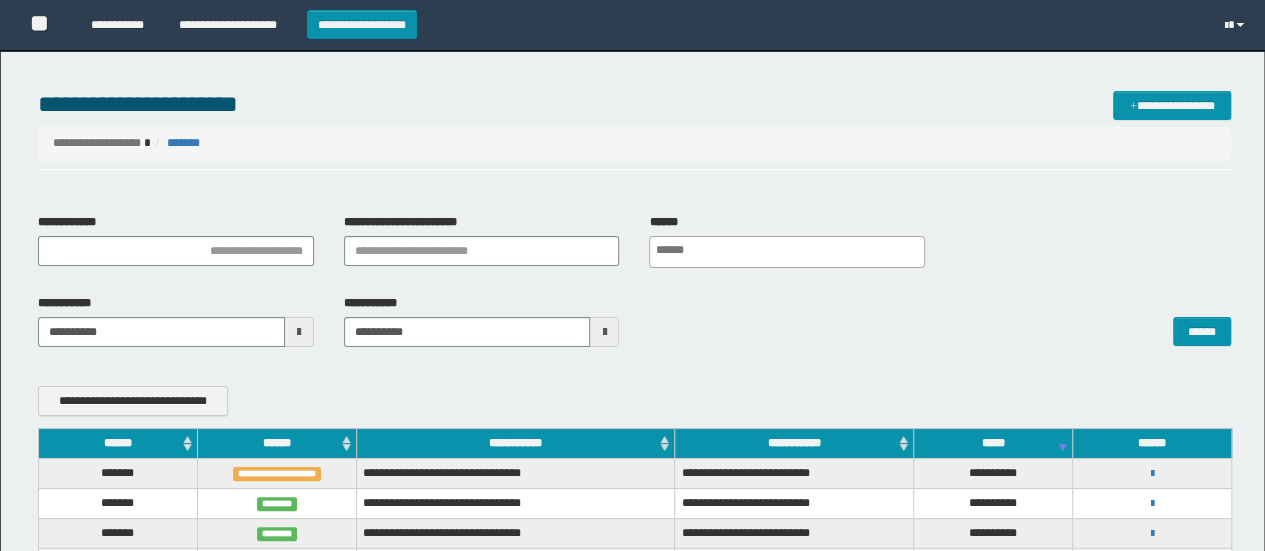 scroll, scrollTop: 300, scrollLeft: 0, axis: vertical 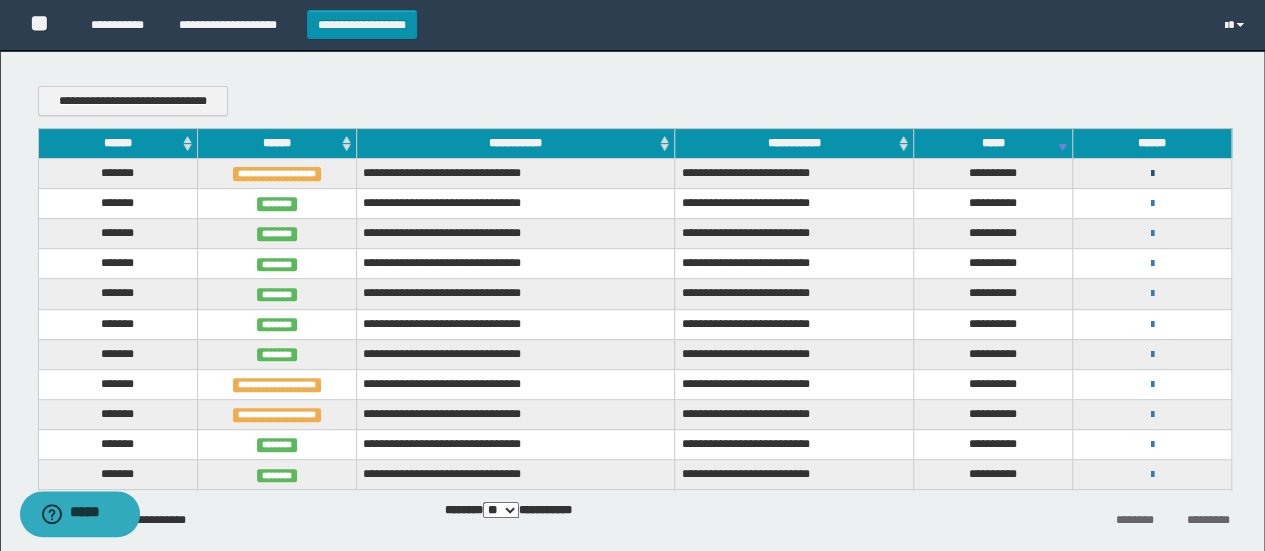 click at bounding box center [1152, 174] 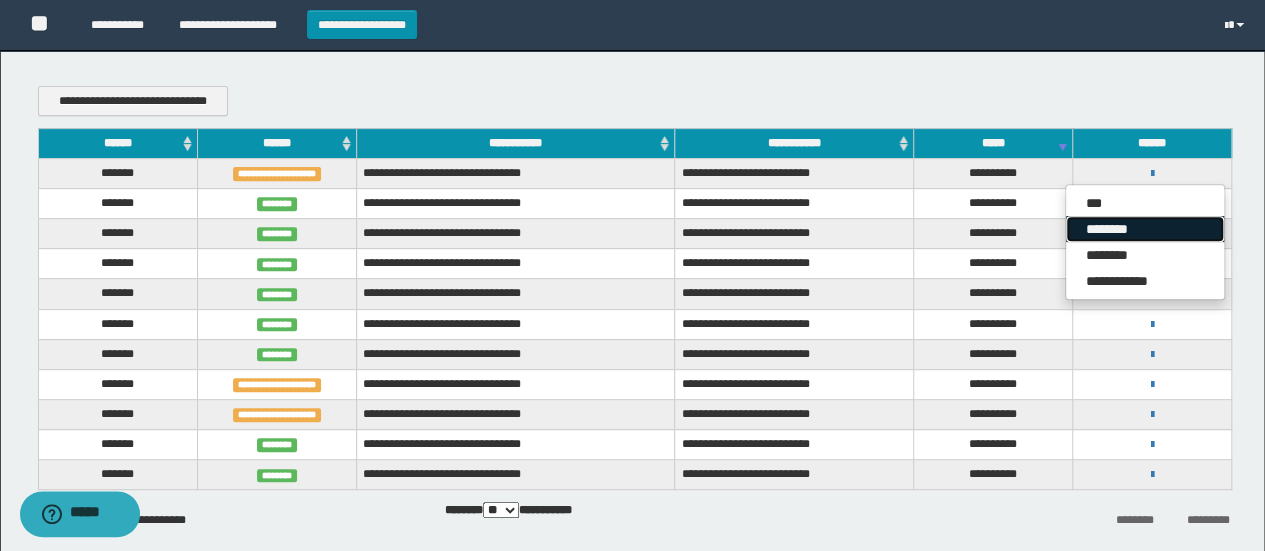 click on "********" at bounding box center [1145, 229] 